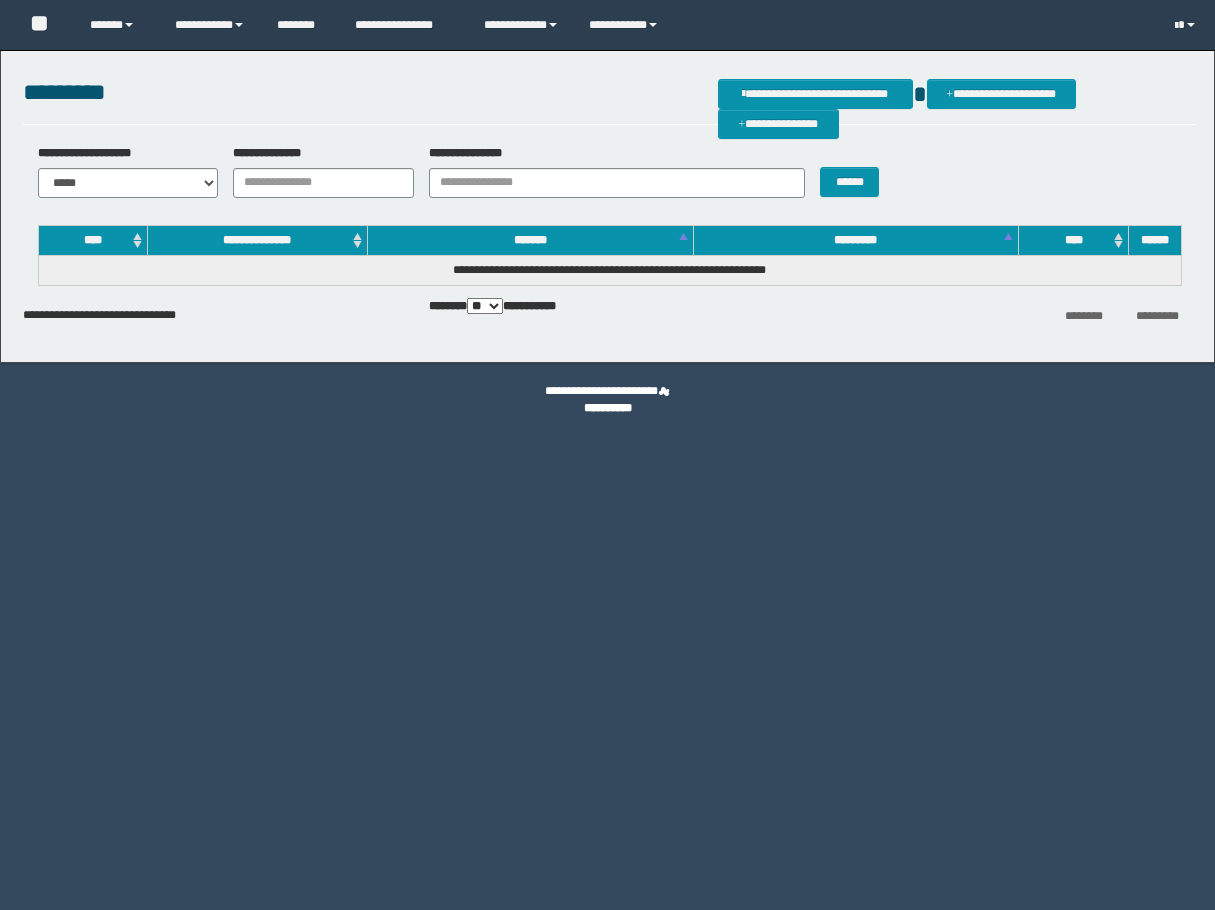 click on "**********" at bounding box center [210, 25] 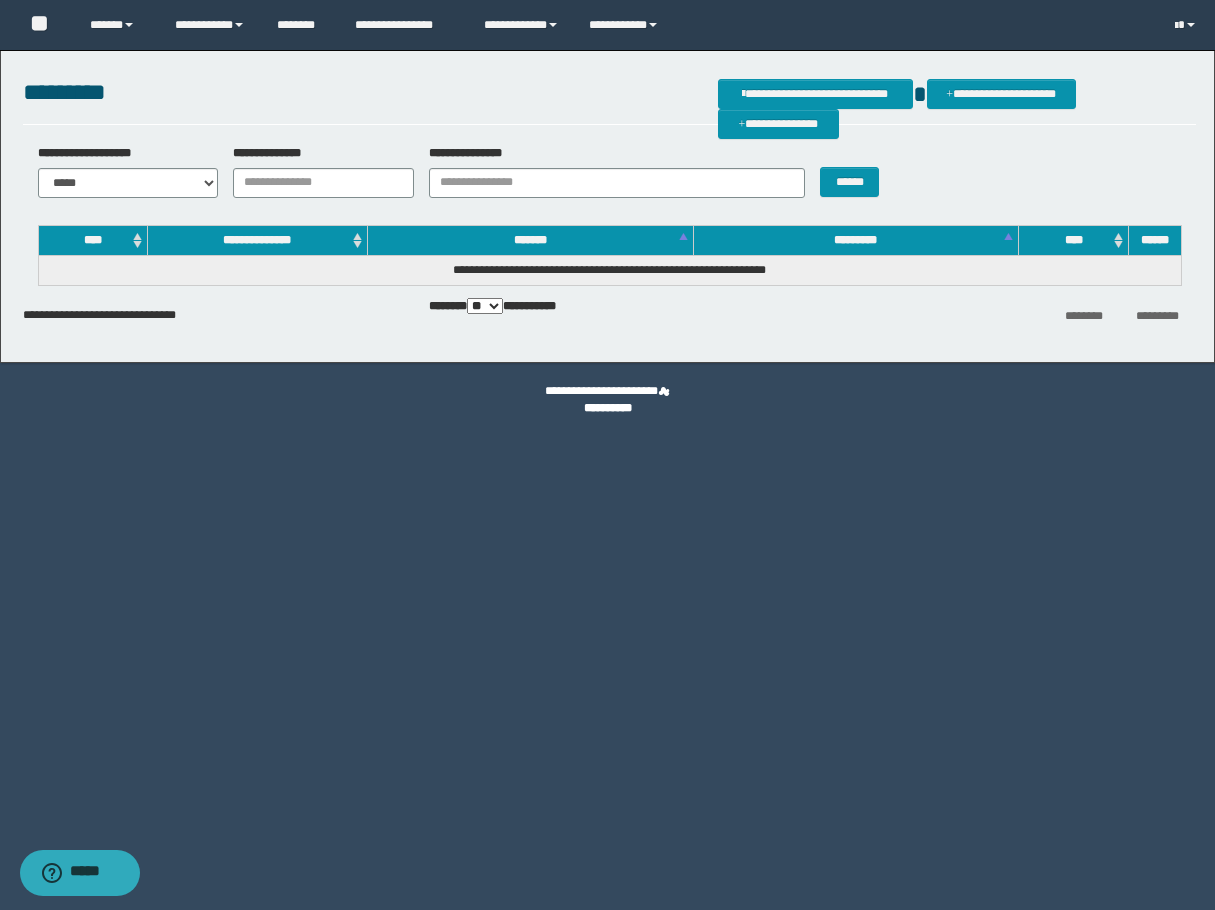 scroll, scrollTop: 0, scrollLeft: 0, axis: both 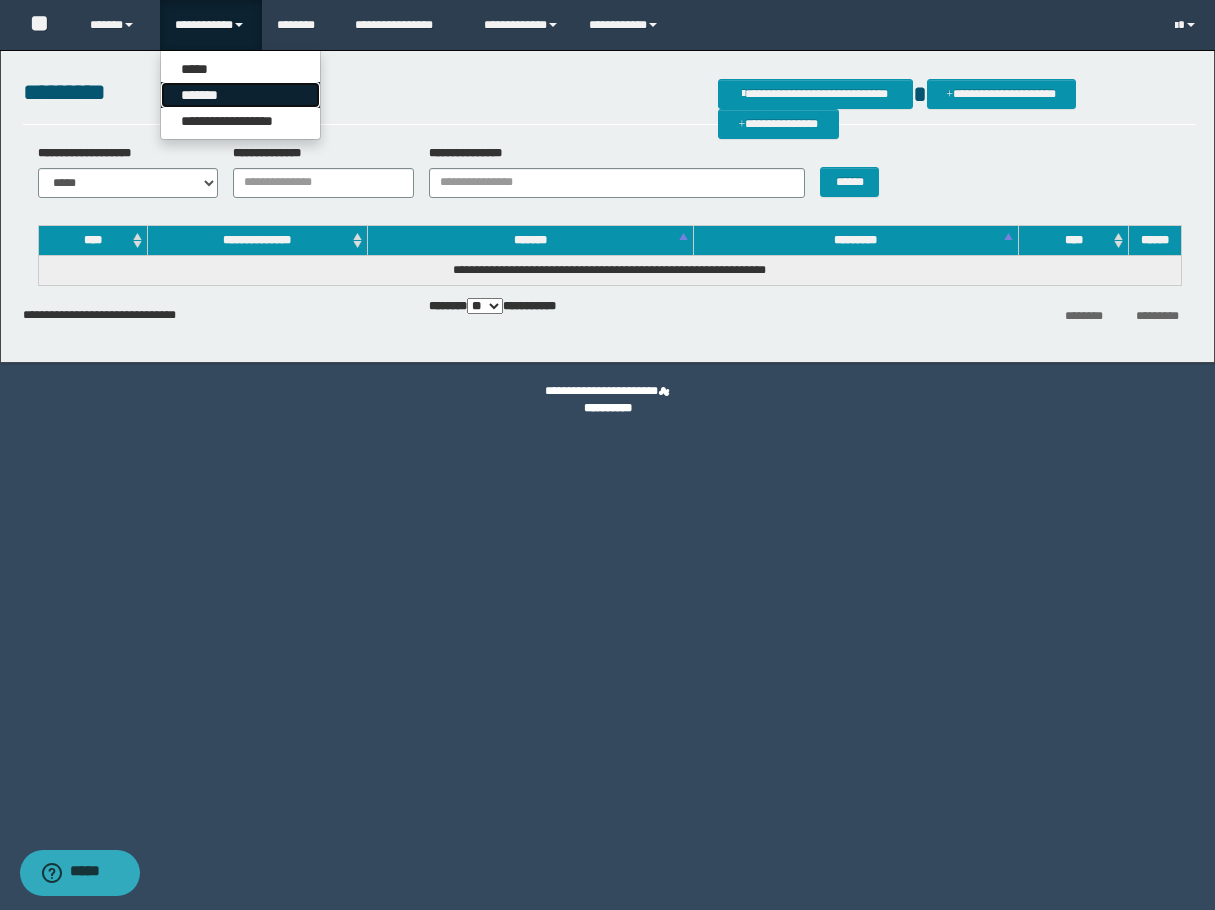 click on "*******" at bounding box center (240, 95) 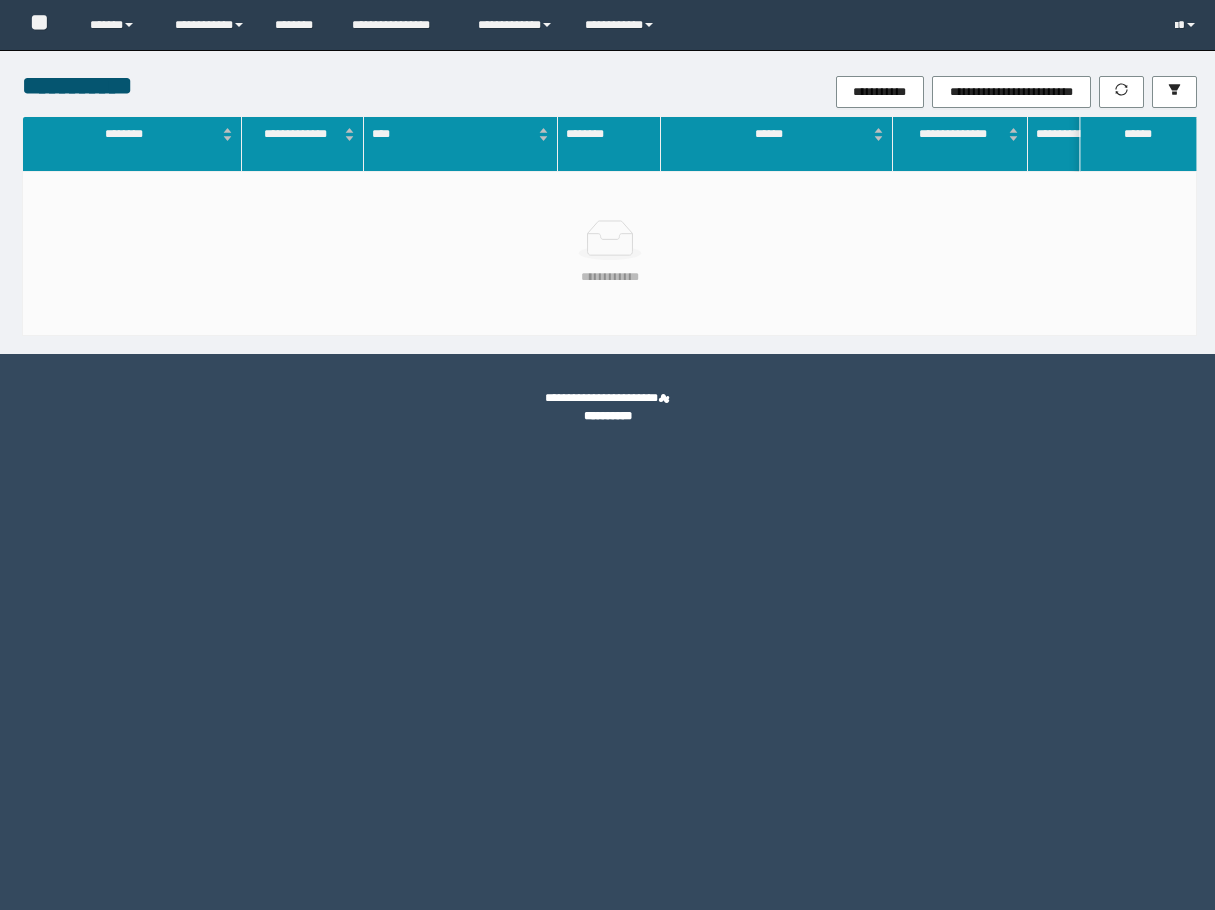 scroll, scrollTop: 0, scrollLeft: 0, axis: both 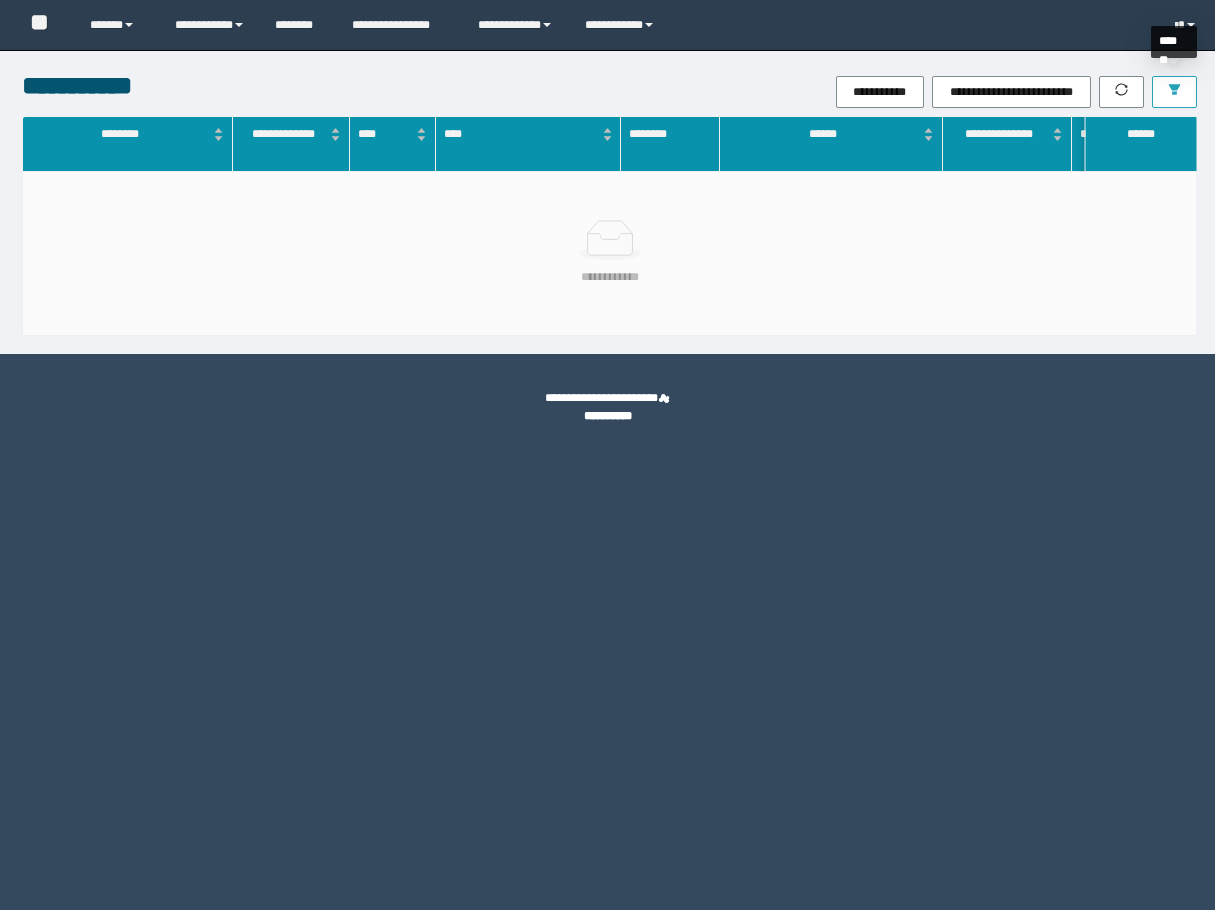 click at bounding box center [1174, 92] 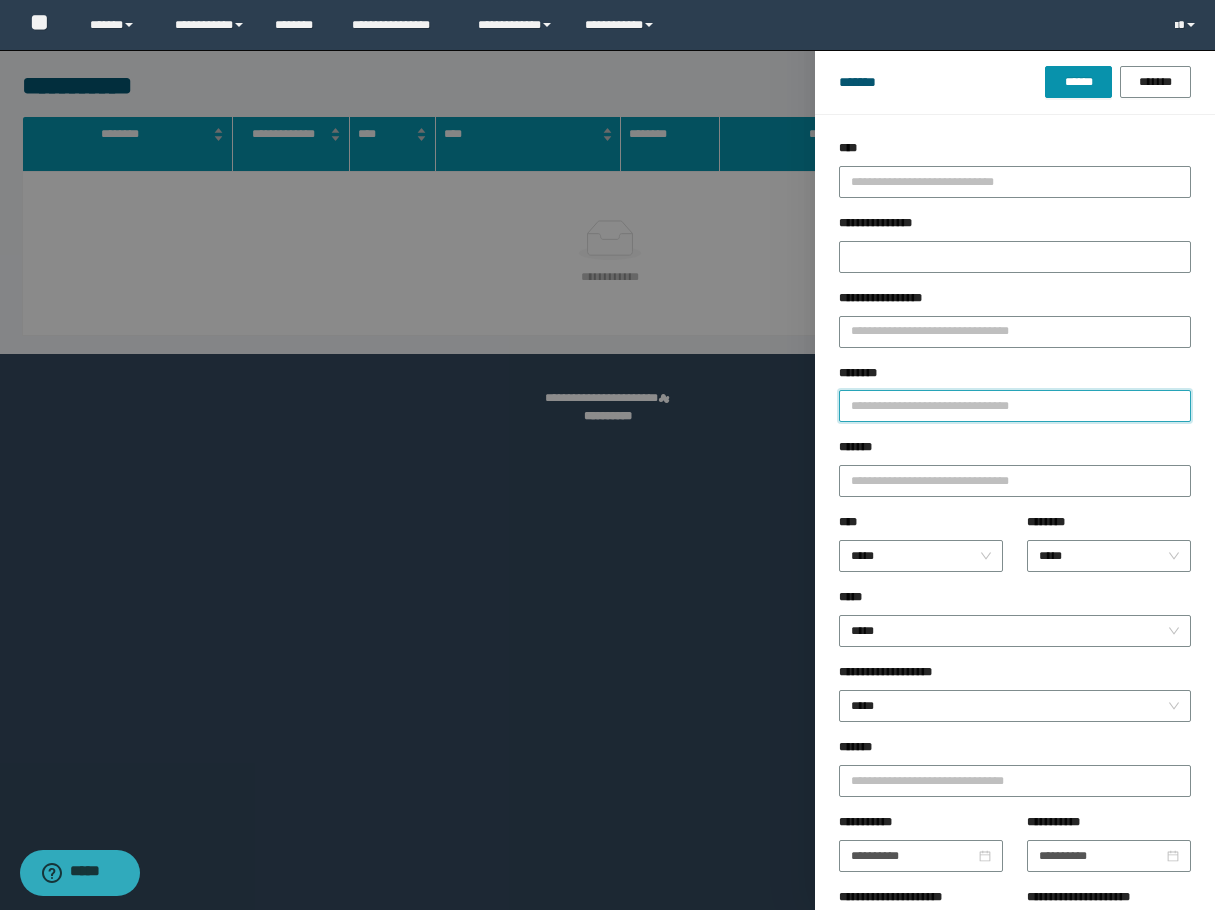 click on "********" at bounding box center (1015, 406) 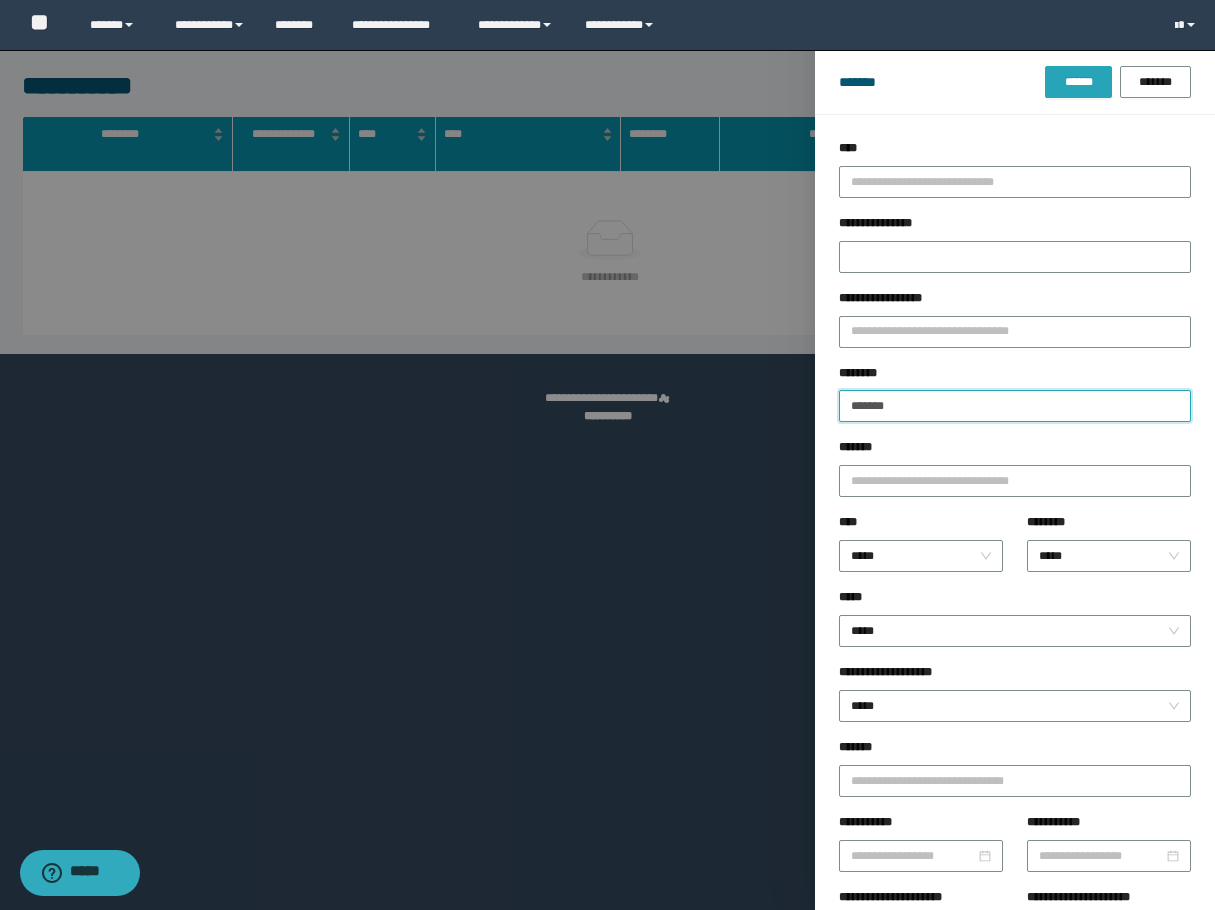 type on "*******" 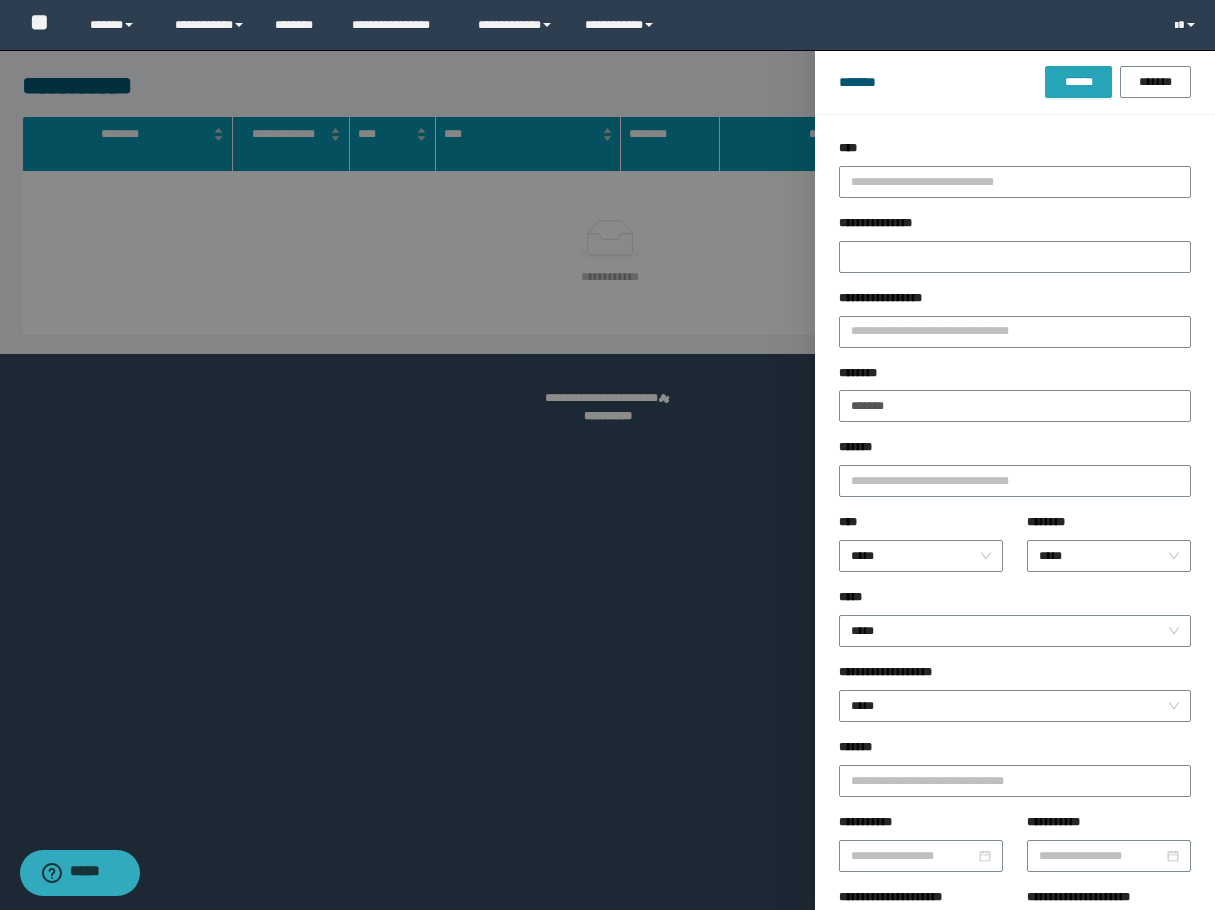 click on "******" at bounding box center (1078, 82) 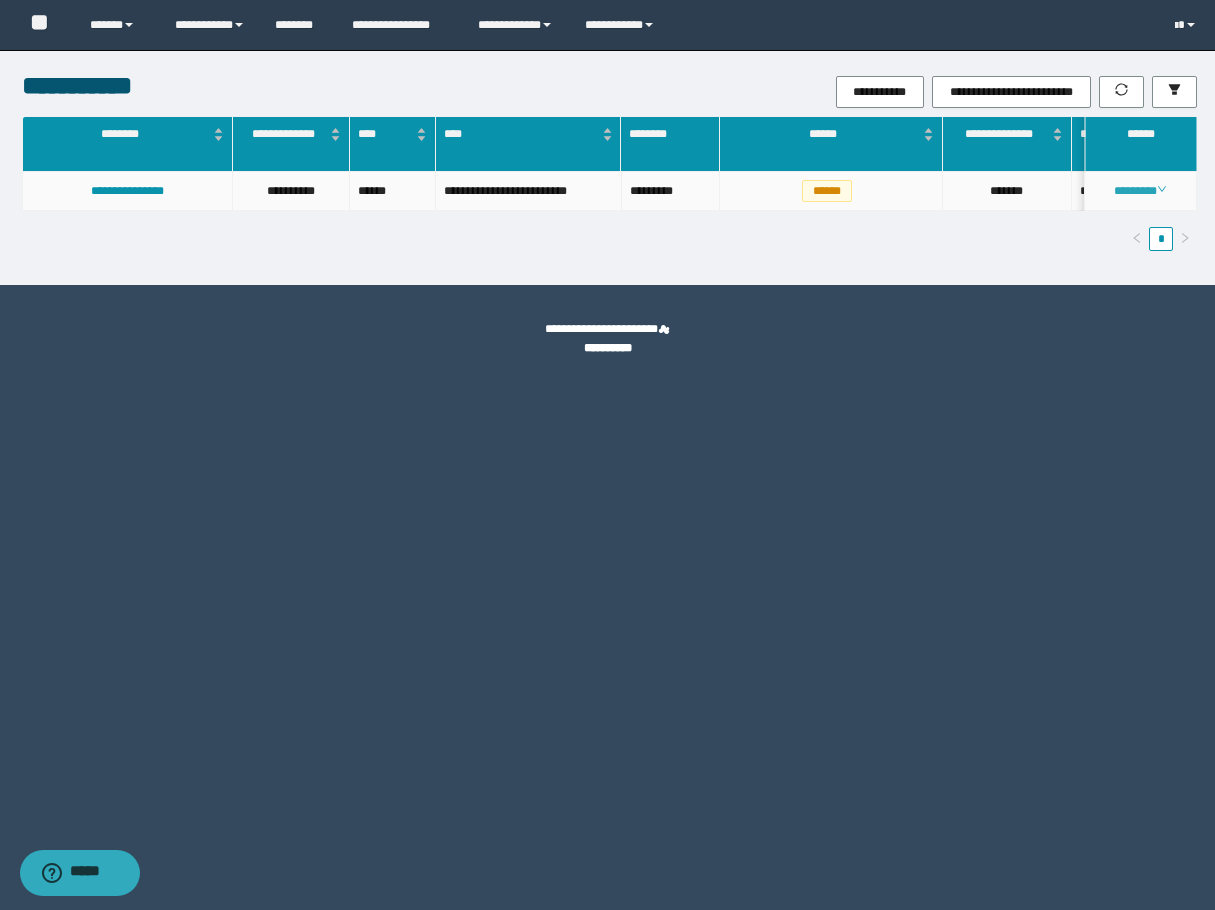 click on "********" at bounding box center [1140, 191] 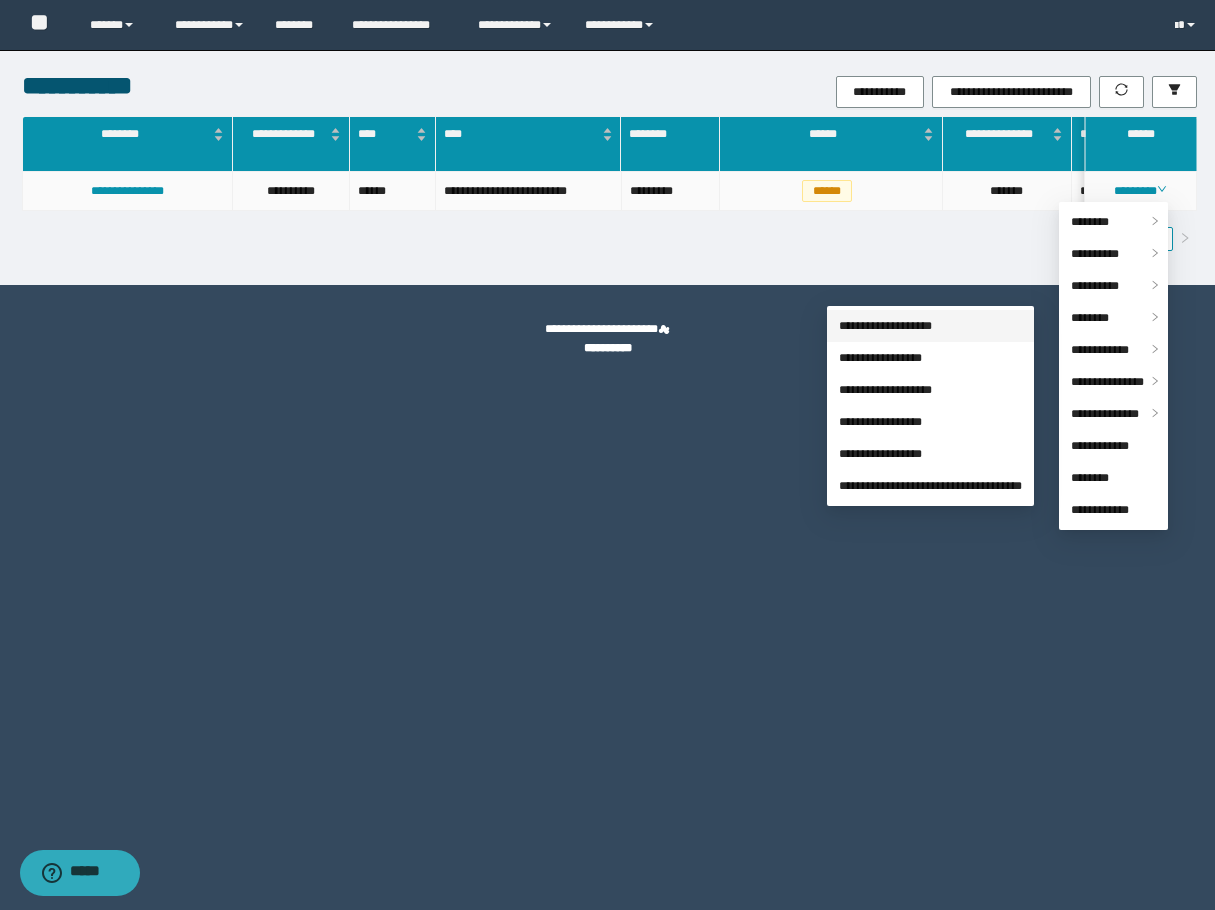 click on "**********" at bounding box center (885, 326) 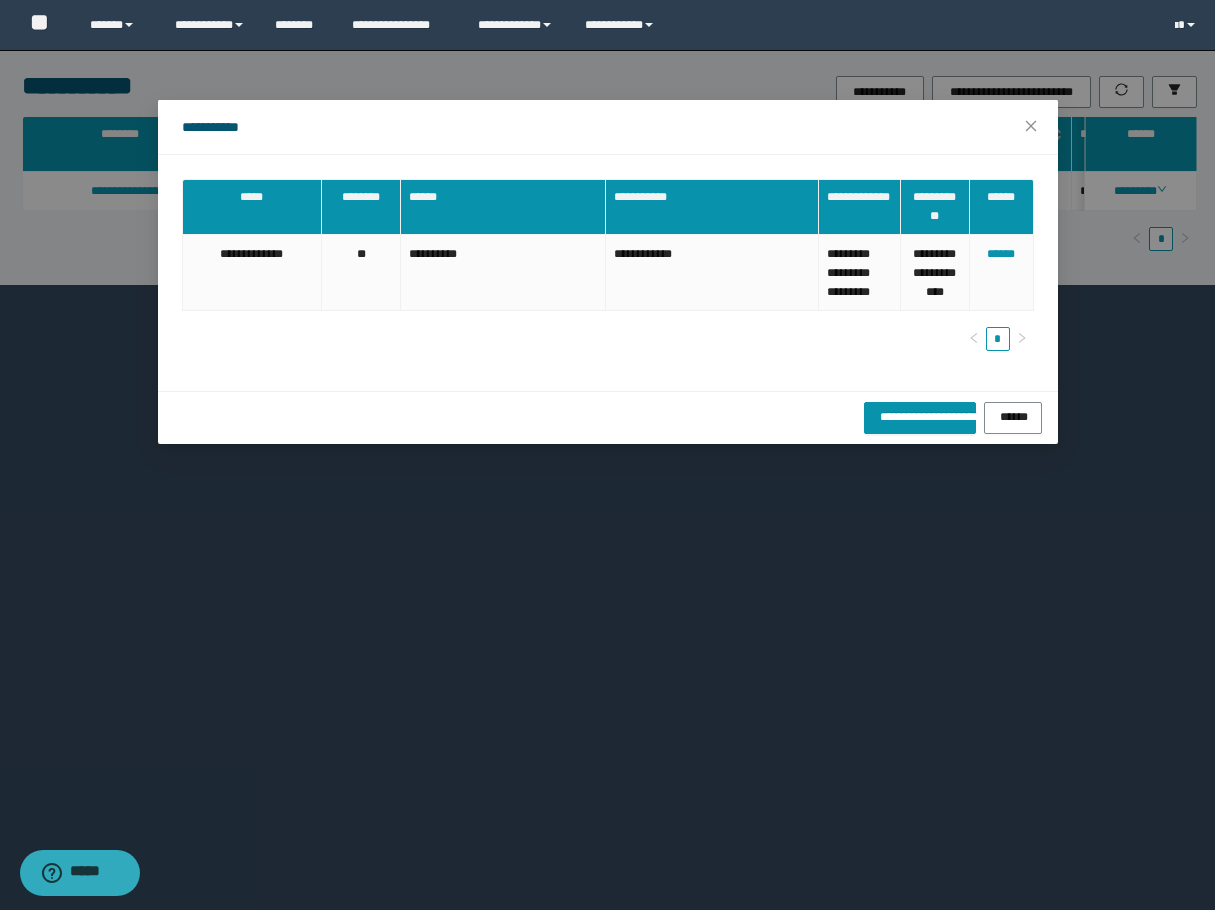 drag, startPoint x: 799, startPoint y: 616, endPoint x: 799, endPoint y: 587, distance: 29 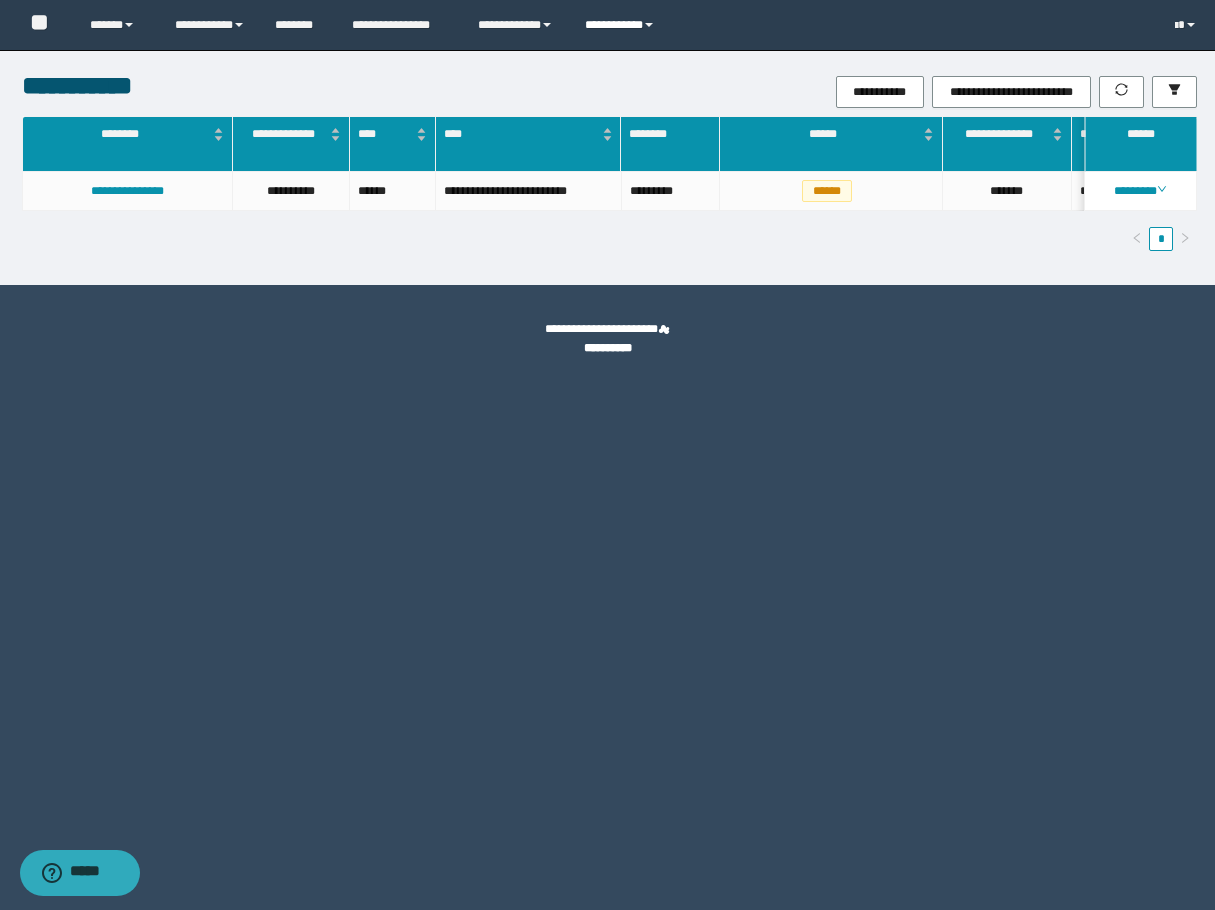 click on "**********" at bounding box center (622, 25) 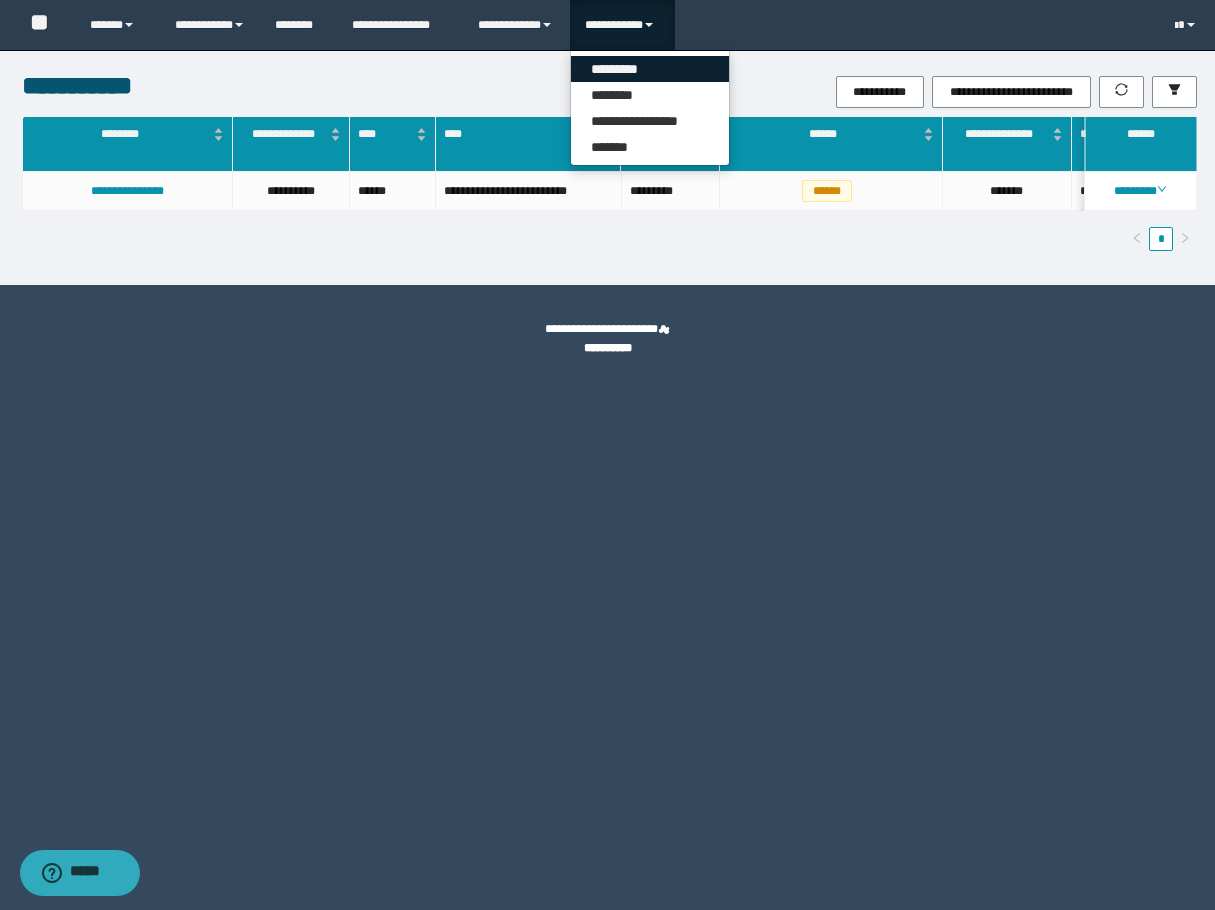 click on "*********" at bounding box center (650, 69) 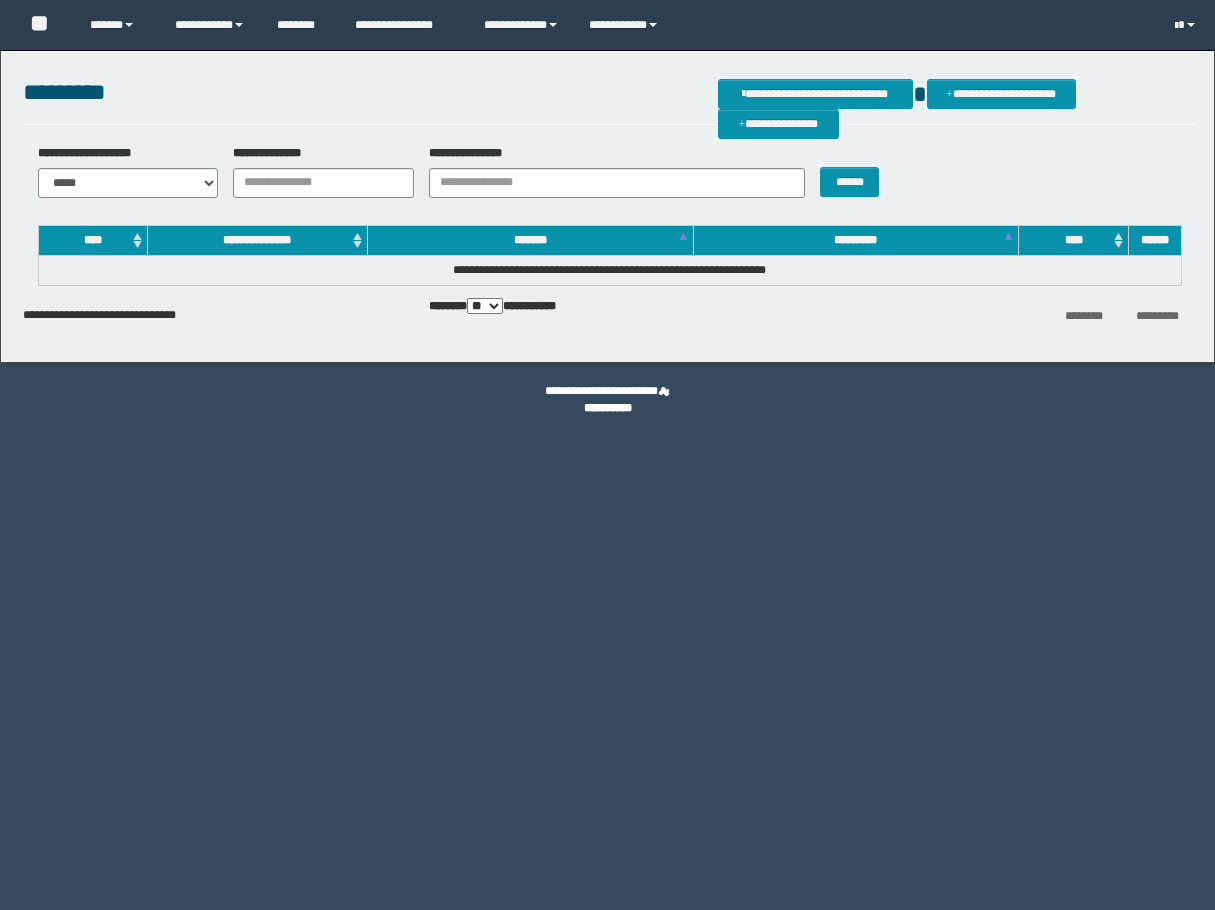 scroll, scrollTop: 0, scrollLeft: 0, axis: both 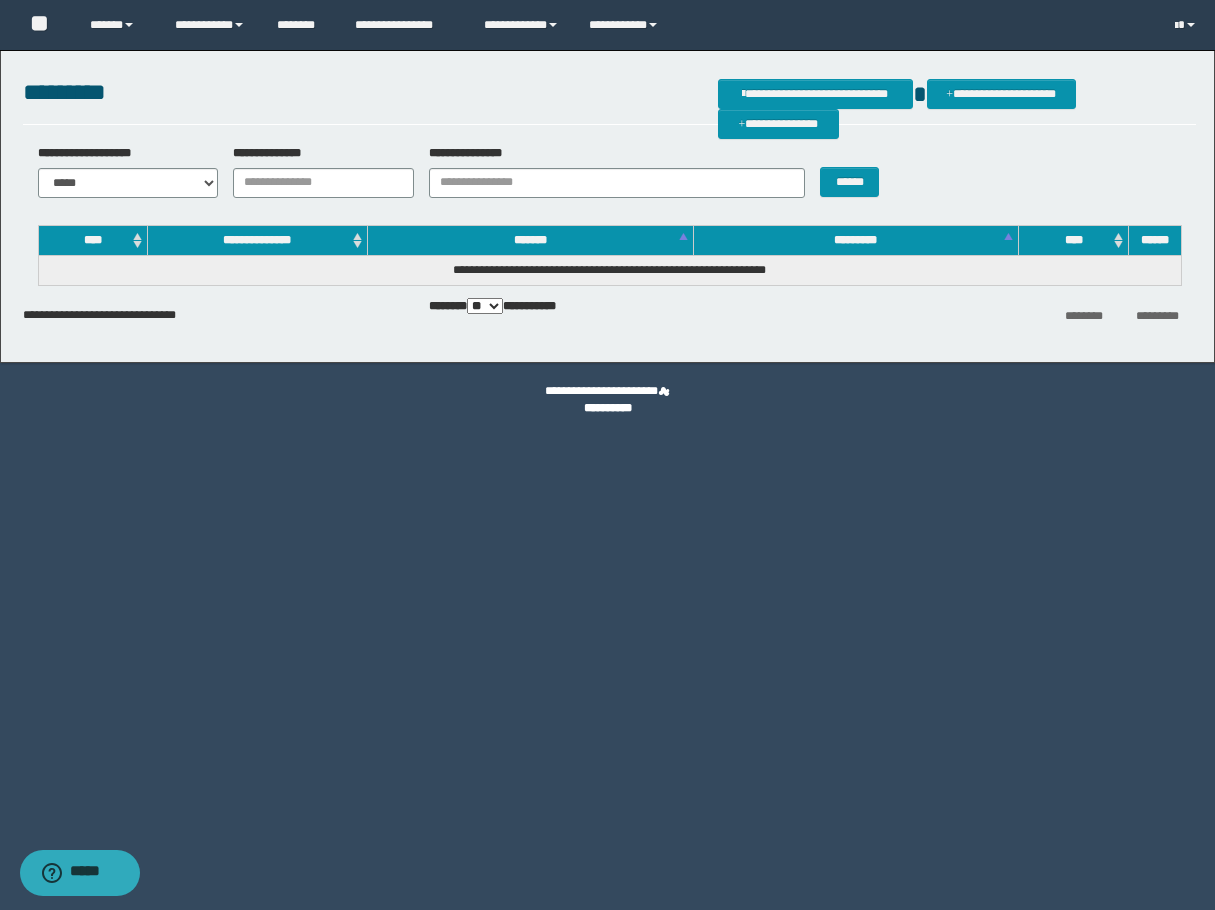 drag, startPoint x: 193, startPoint y: 124, endPoint x: 205, endPoint y: 133, distance: 15 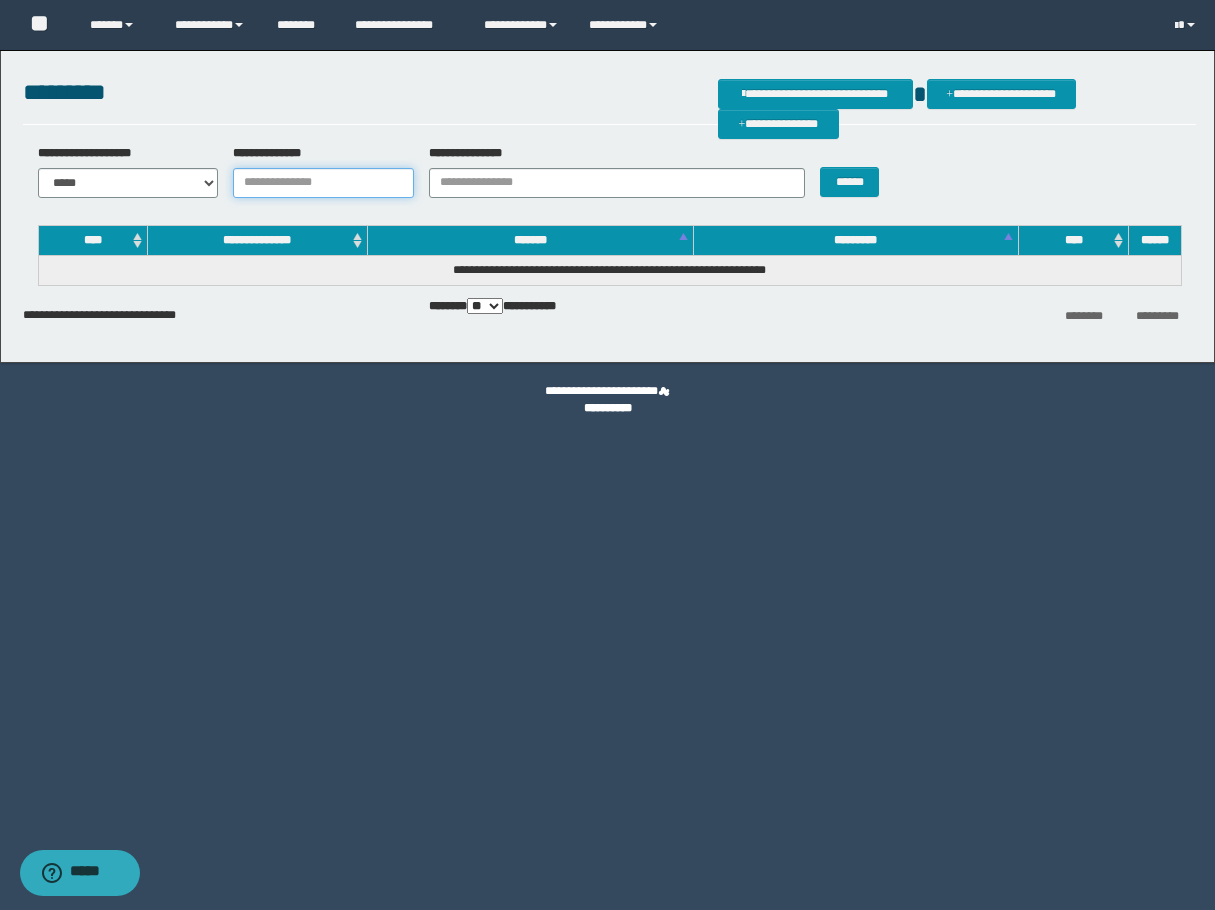 drag, startPoint x: 291, startPoint y: 174, endPoint x: 317, endPoint y: 181, distance: 26.925823 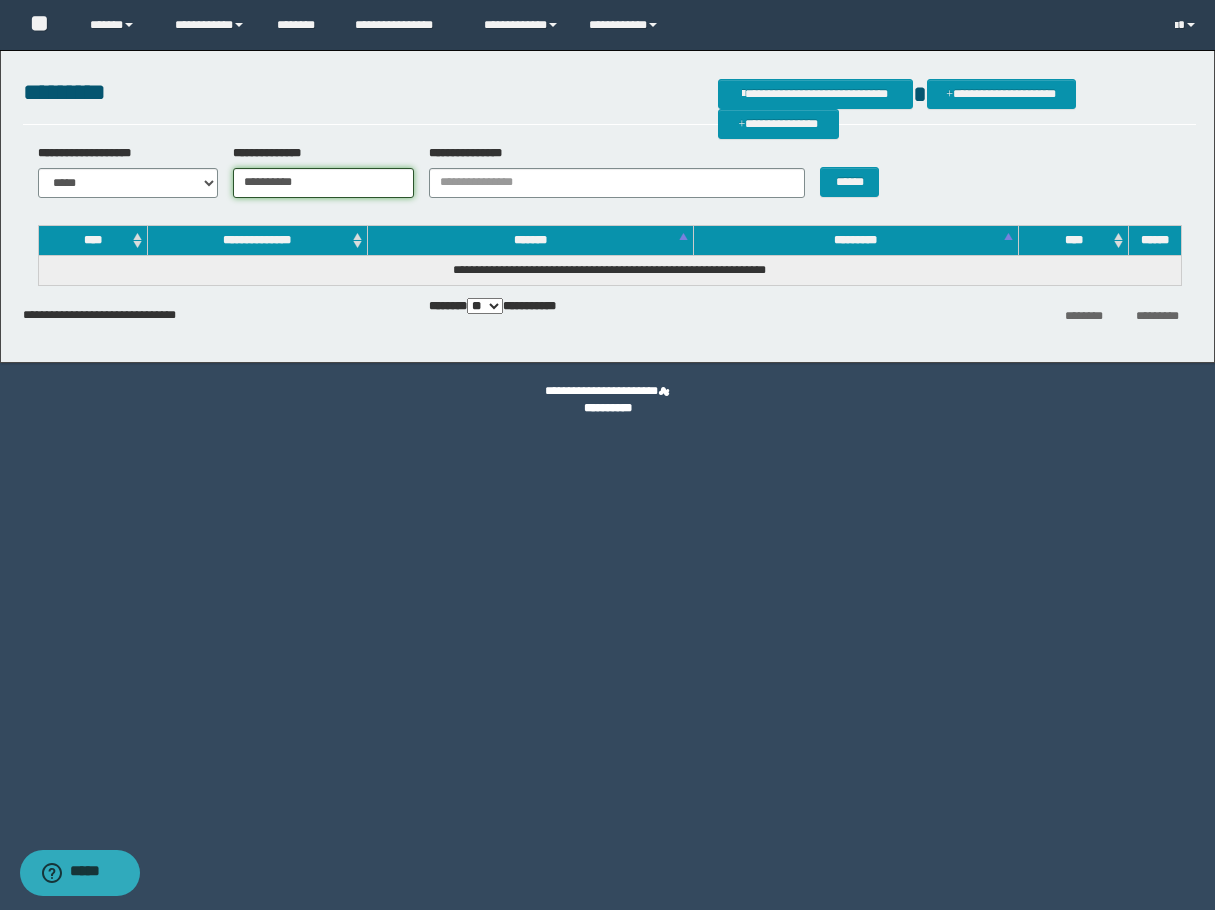 type on "**********" 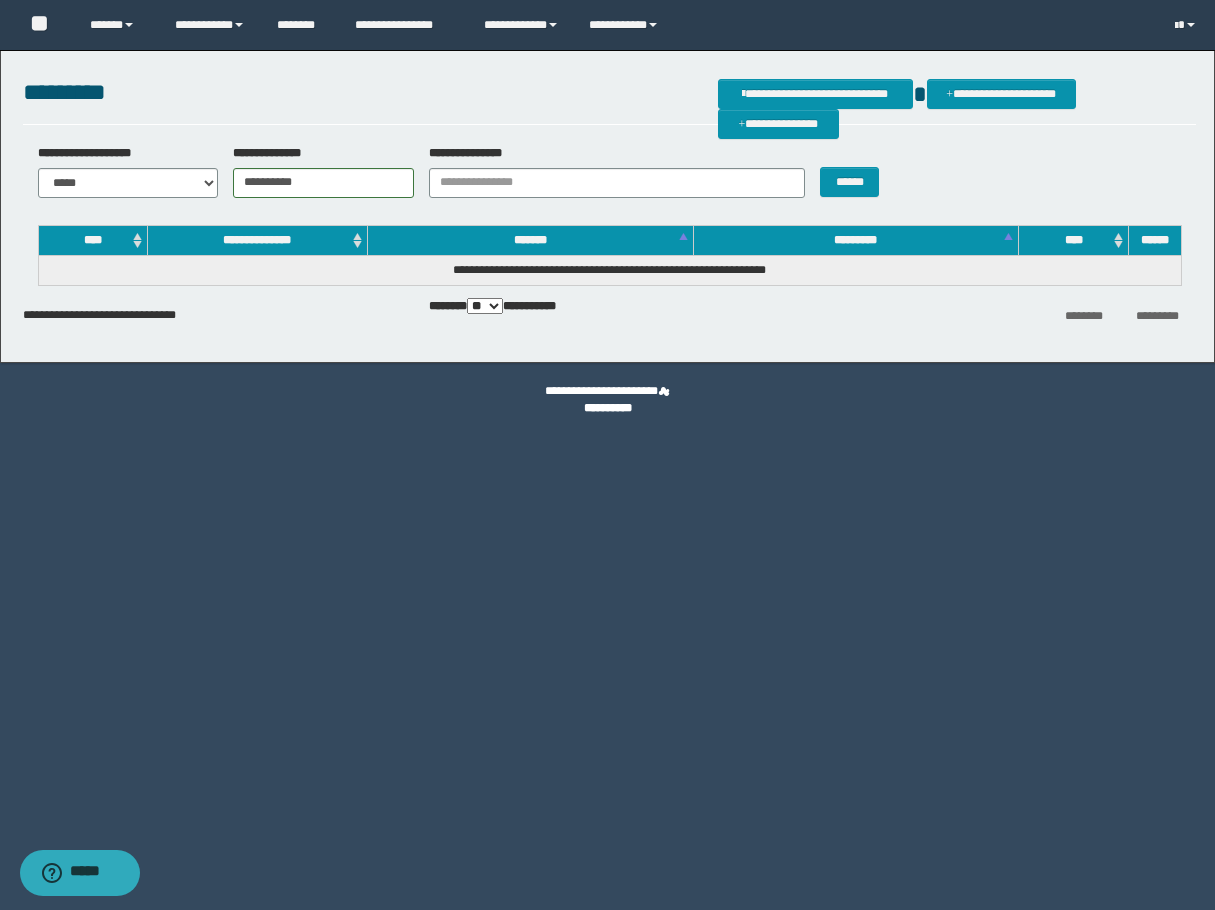drag, startPoint x: 888, startPoint y: 182, endPoint x: 825, endPoint y: 179, distance: 63.07139 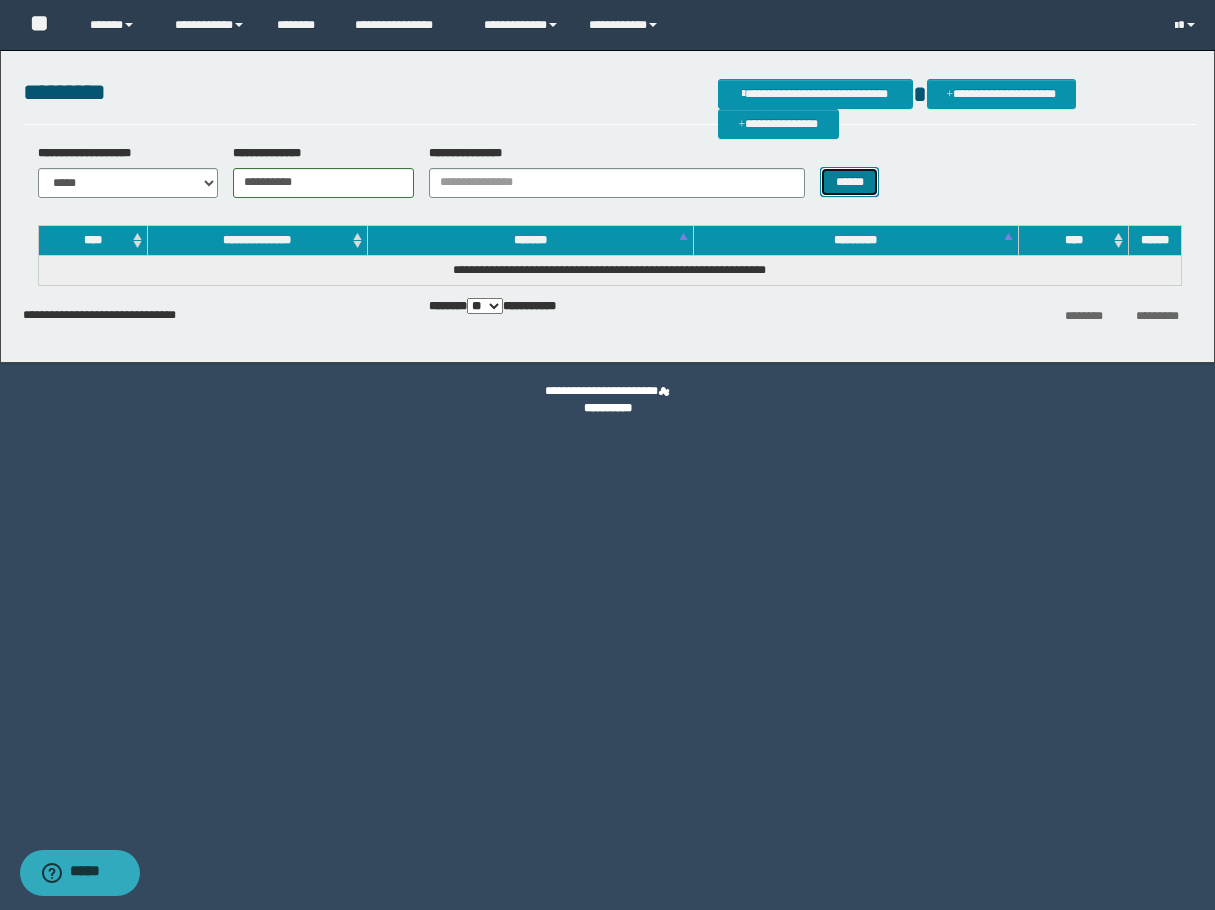 click on "******" at bounding box center (849, 182) 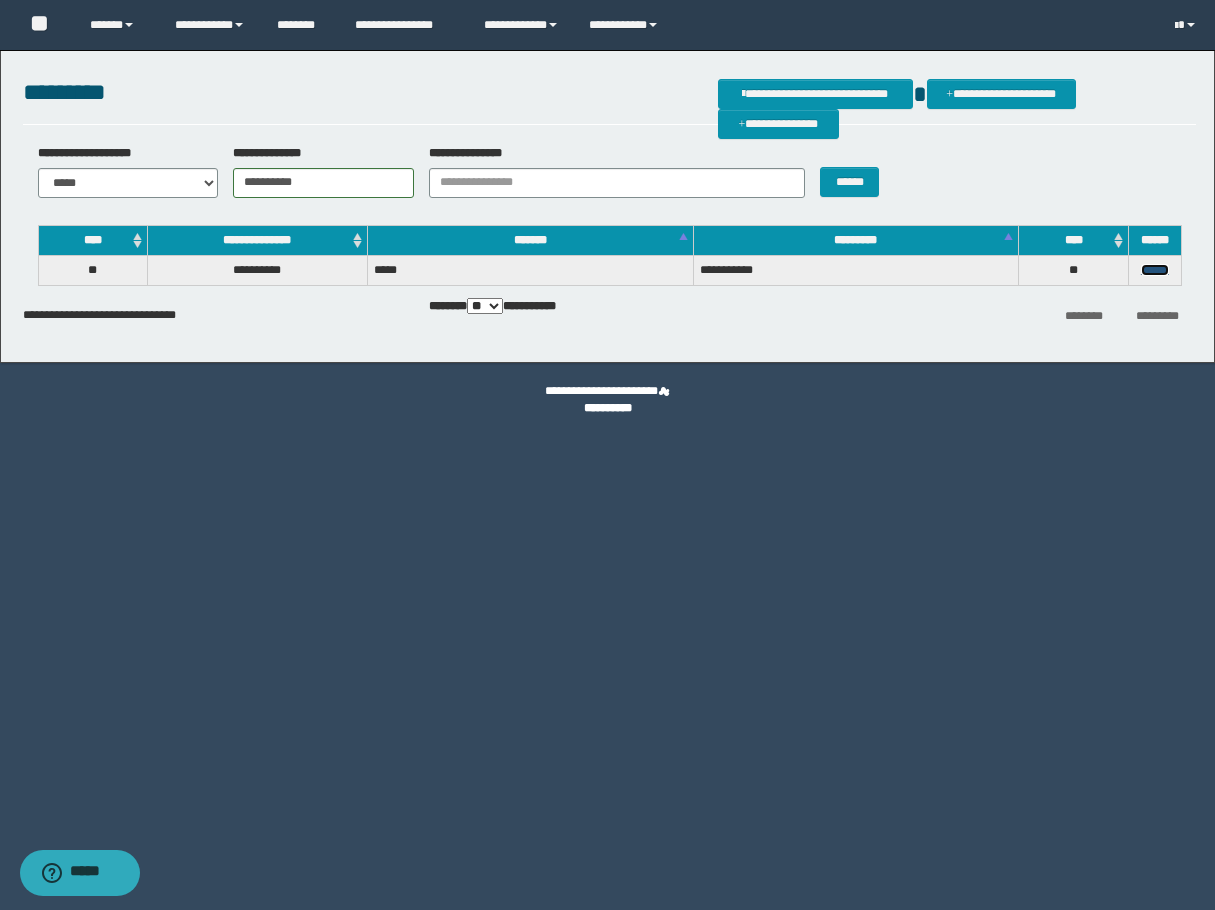 click on "******" at bounding box center (1155, 270) 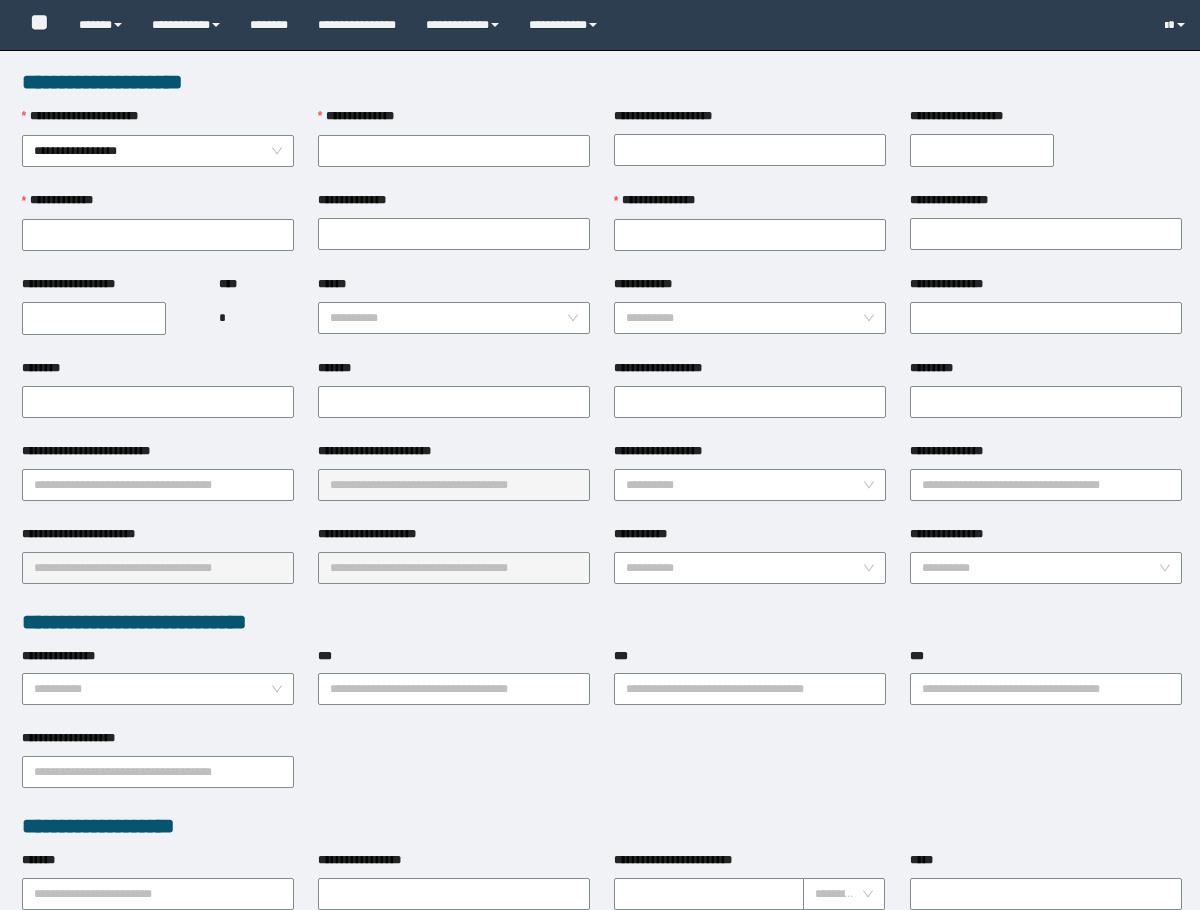 scroll, scrollTop: 0, scrollLeft: 0, axis: both 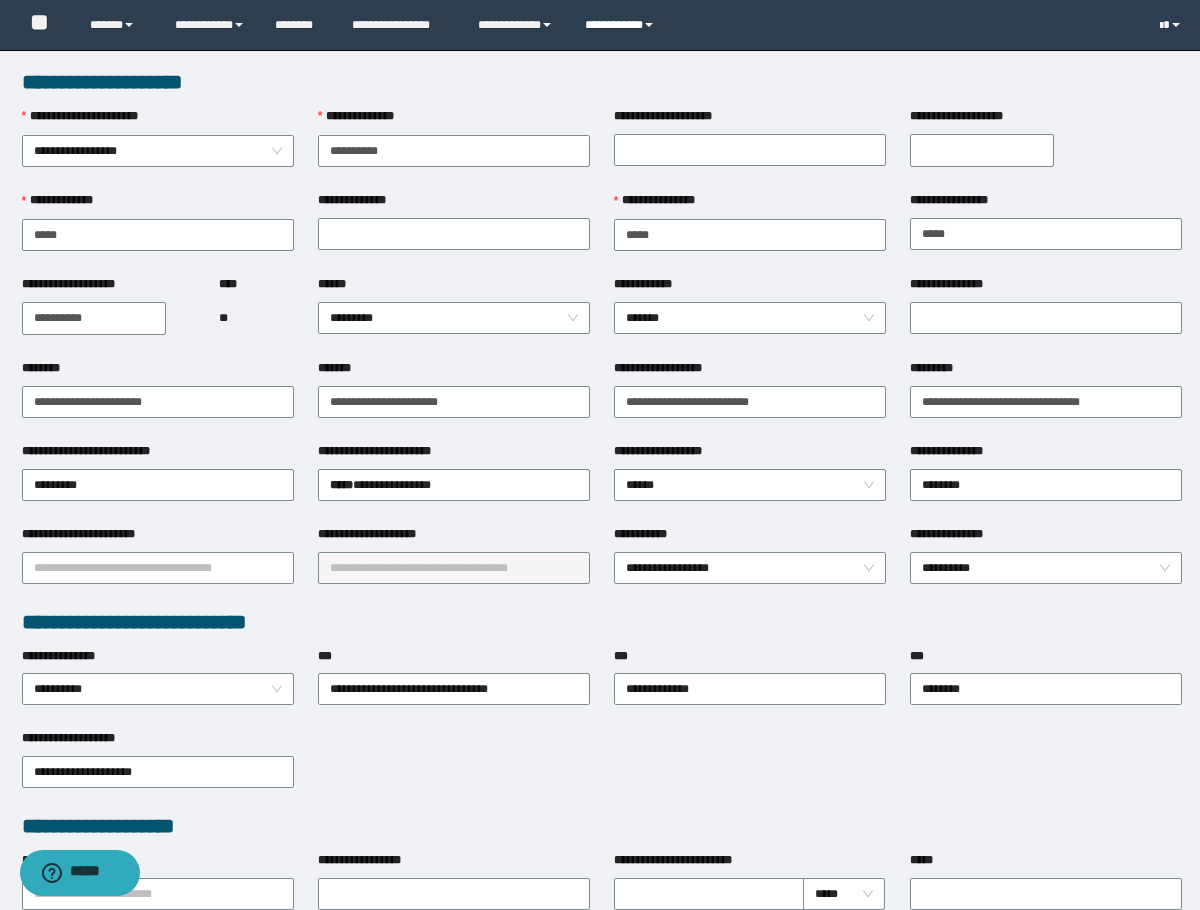 click on "**********" at bounding box center (622, 25) 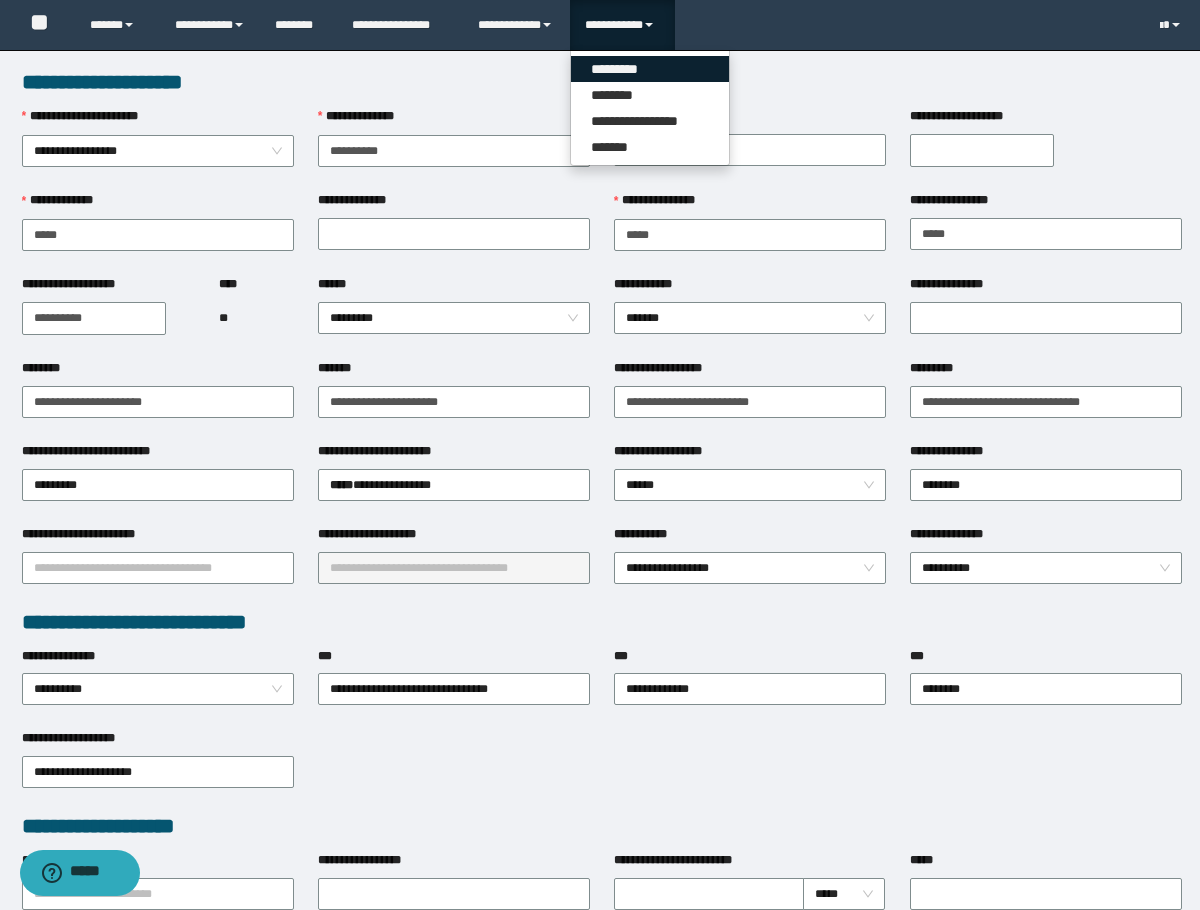 click on "*********" at bounding box center (650, 69) 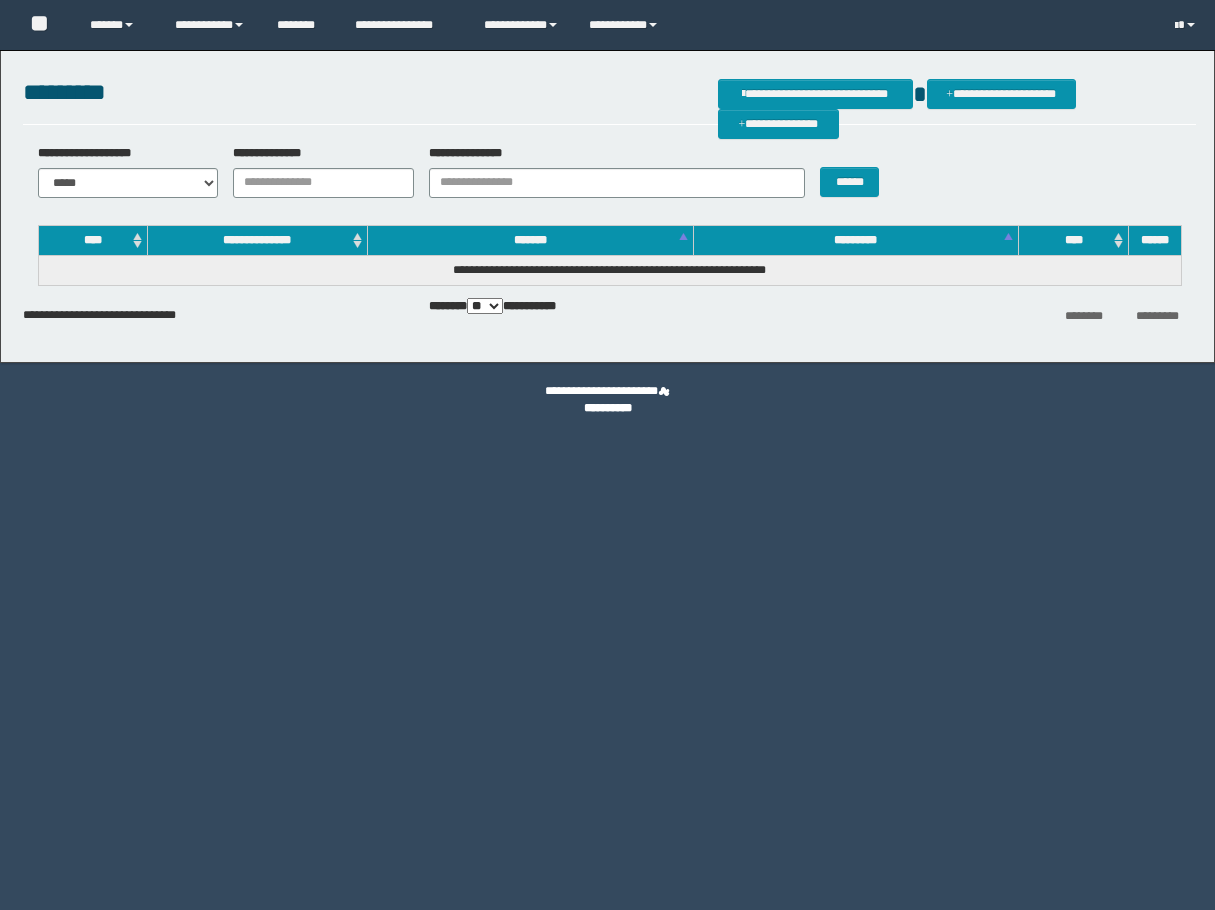 scroll, scrollTop: 0, scrollLeft: 0, axis: both 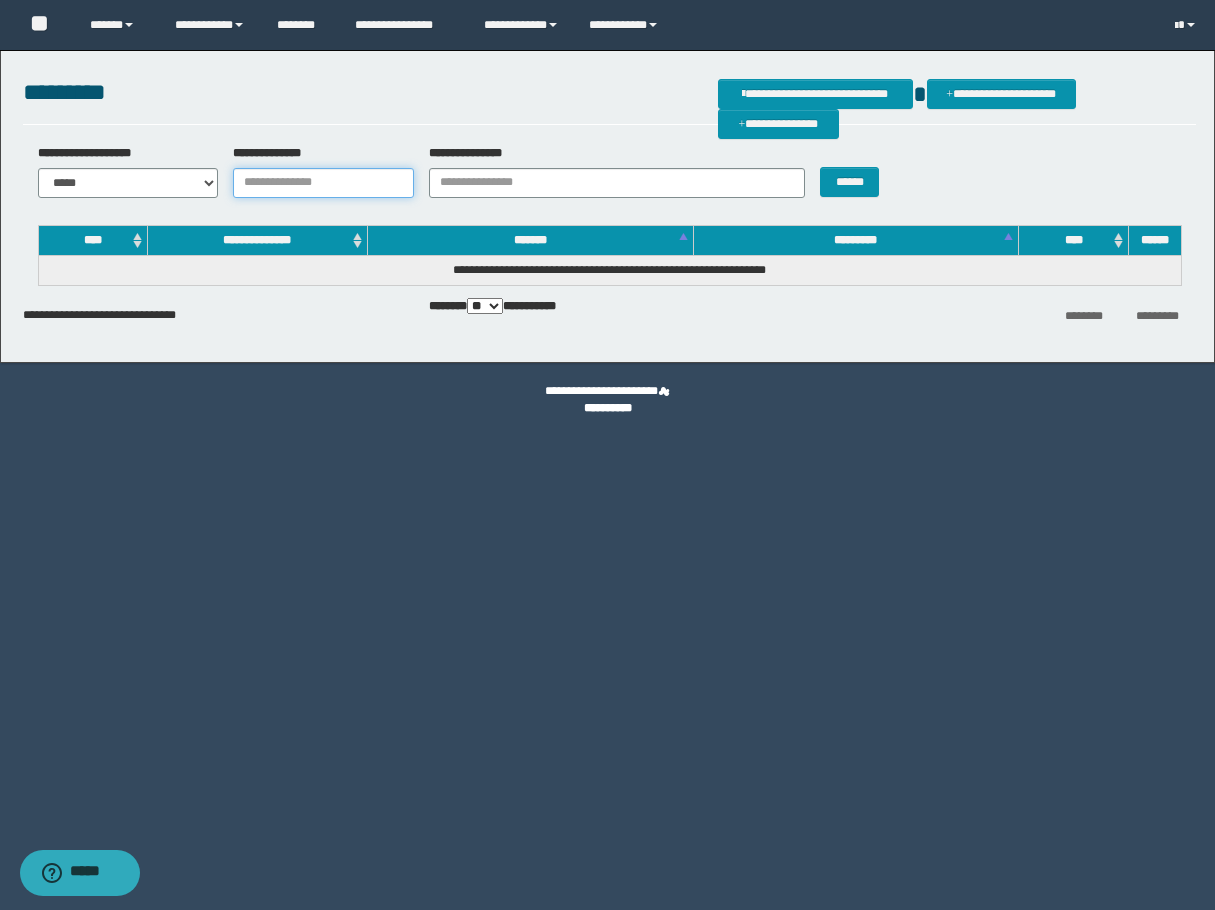 click on "**********" at bounding box center [323, 183] 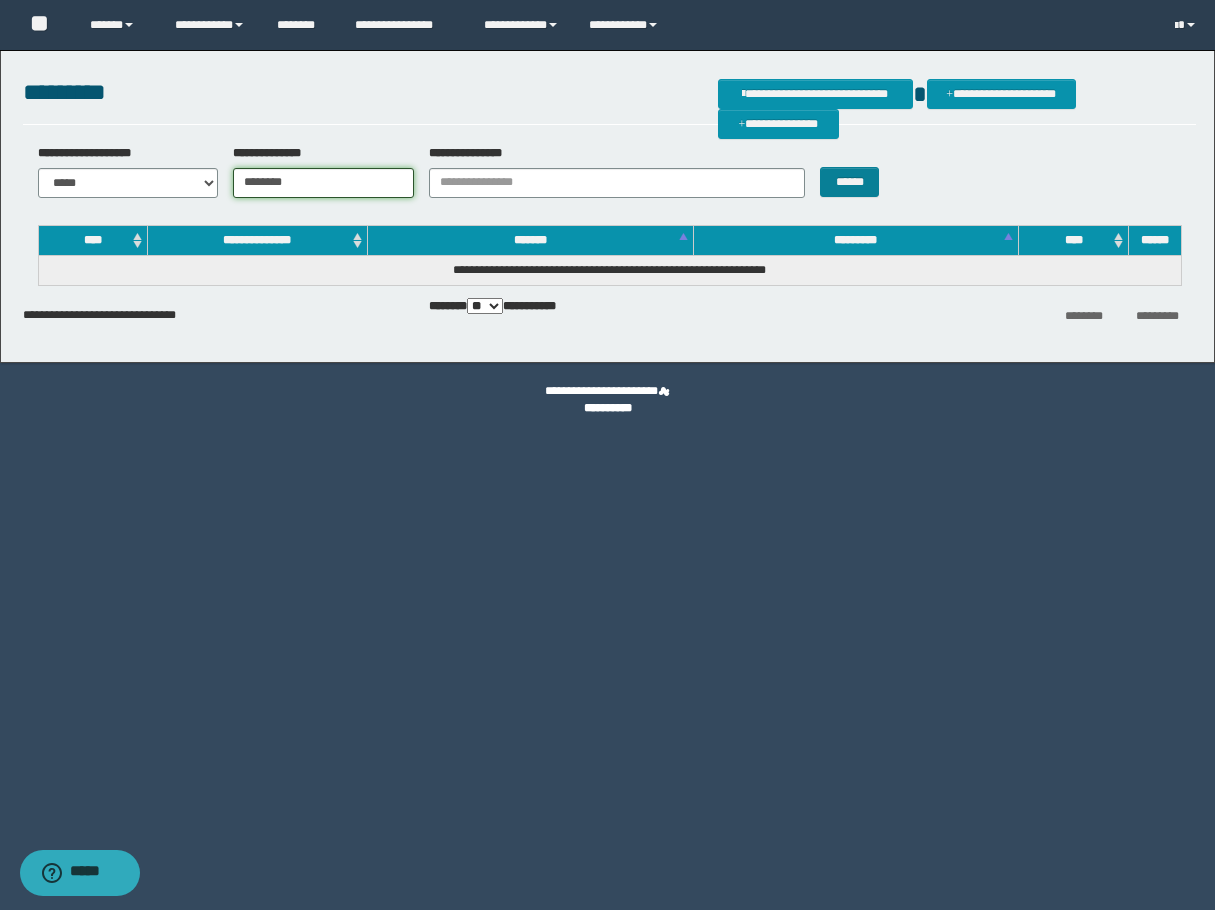 type on "********" 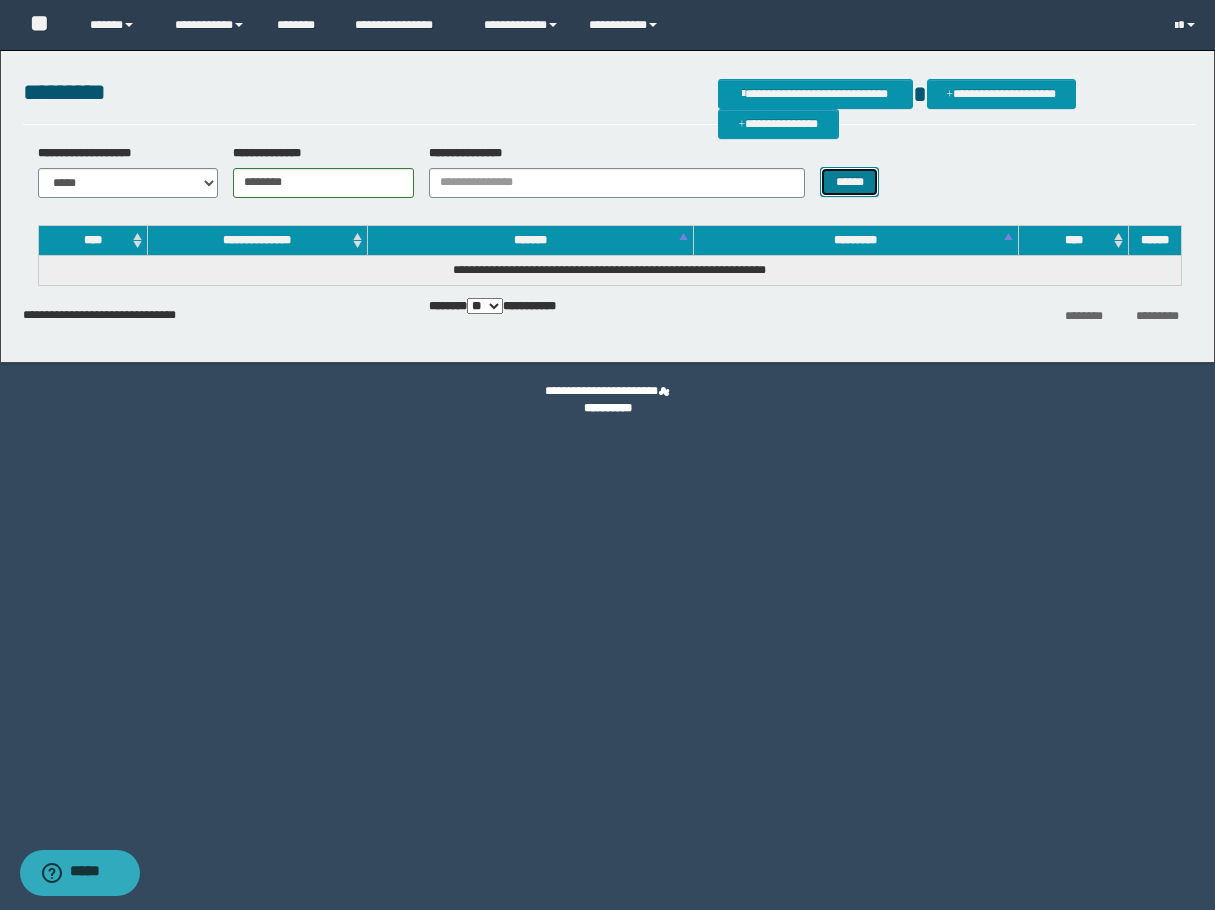 click on "******" at bounding box center (849, 182) 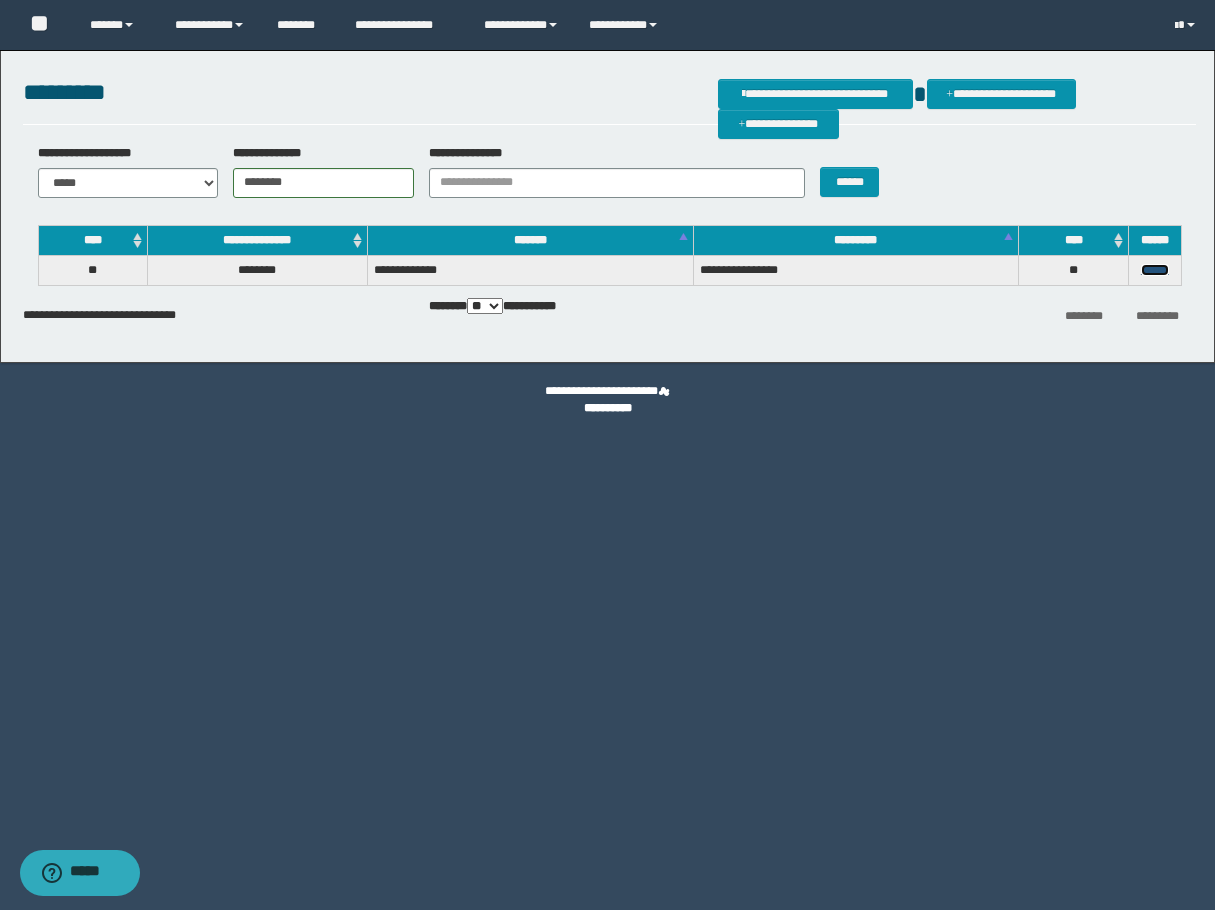 click on "******" at bounding box center (1155, 270) 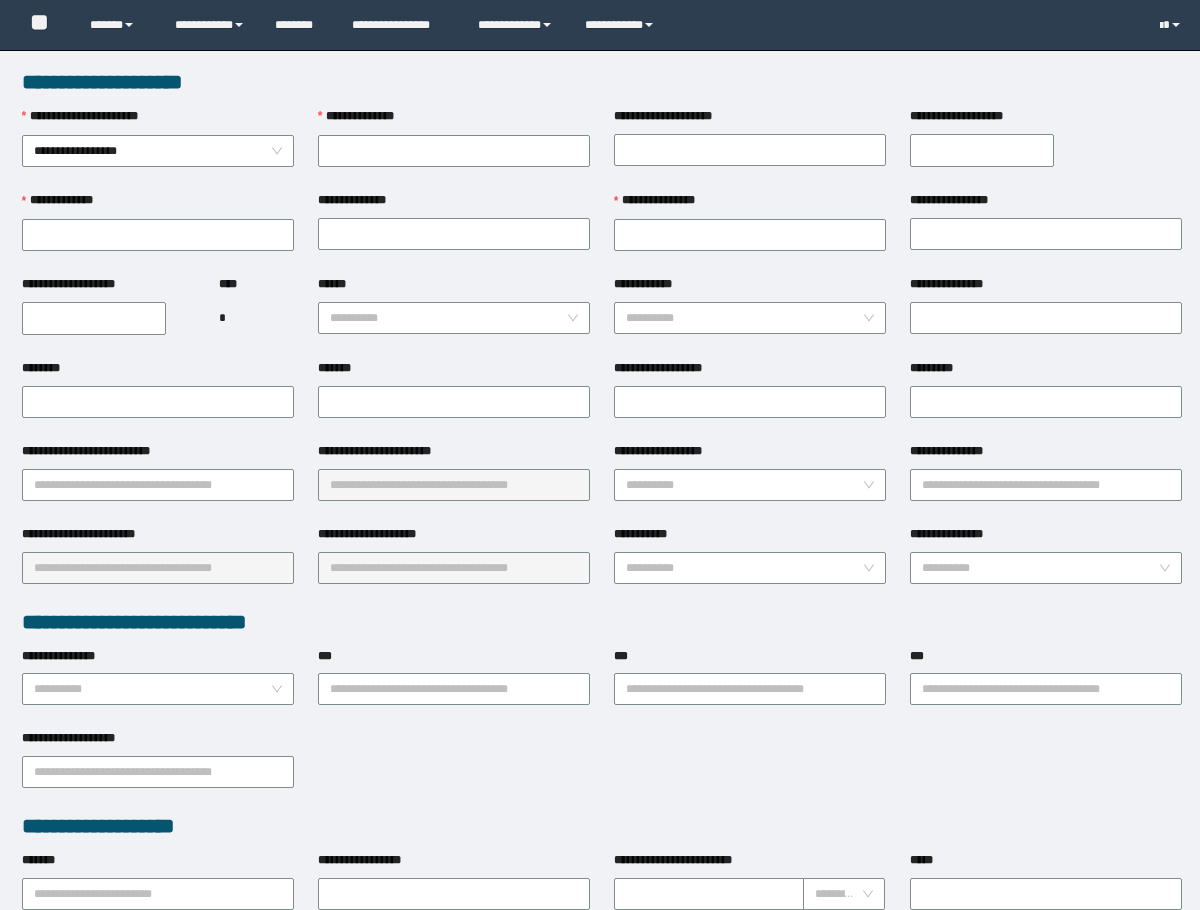 scroll, scrollTop: 0, scrollLeft: 0, axis: both 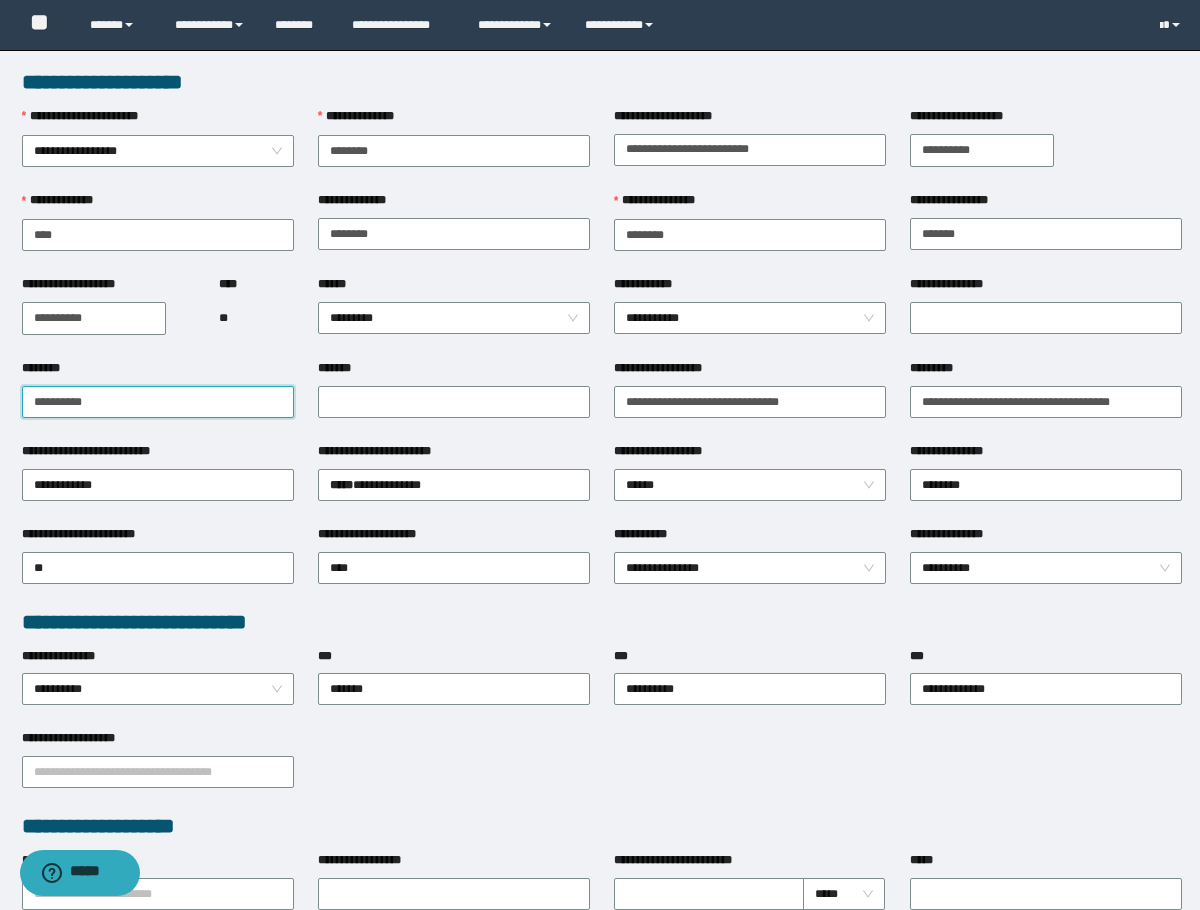 drag, startPoint x: 111, startPoint y: 402, endPoint x: -1, endPoint y: 414, distance: 112.64102 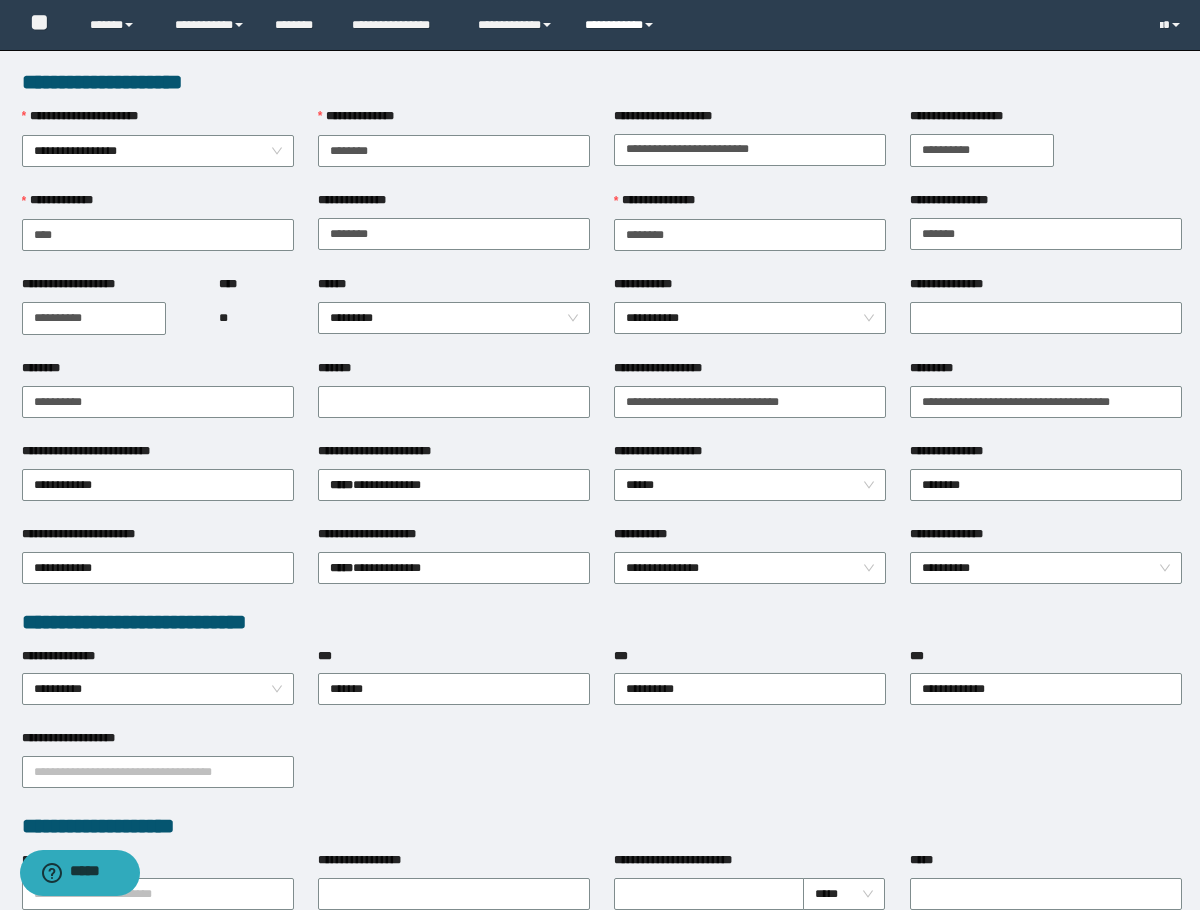 click on "**********" at bounding box center (622, 25) 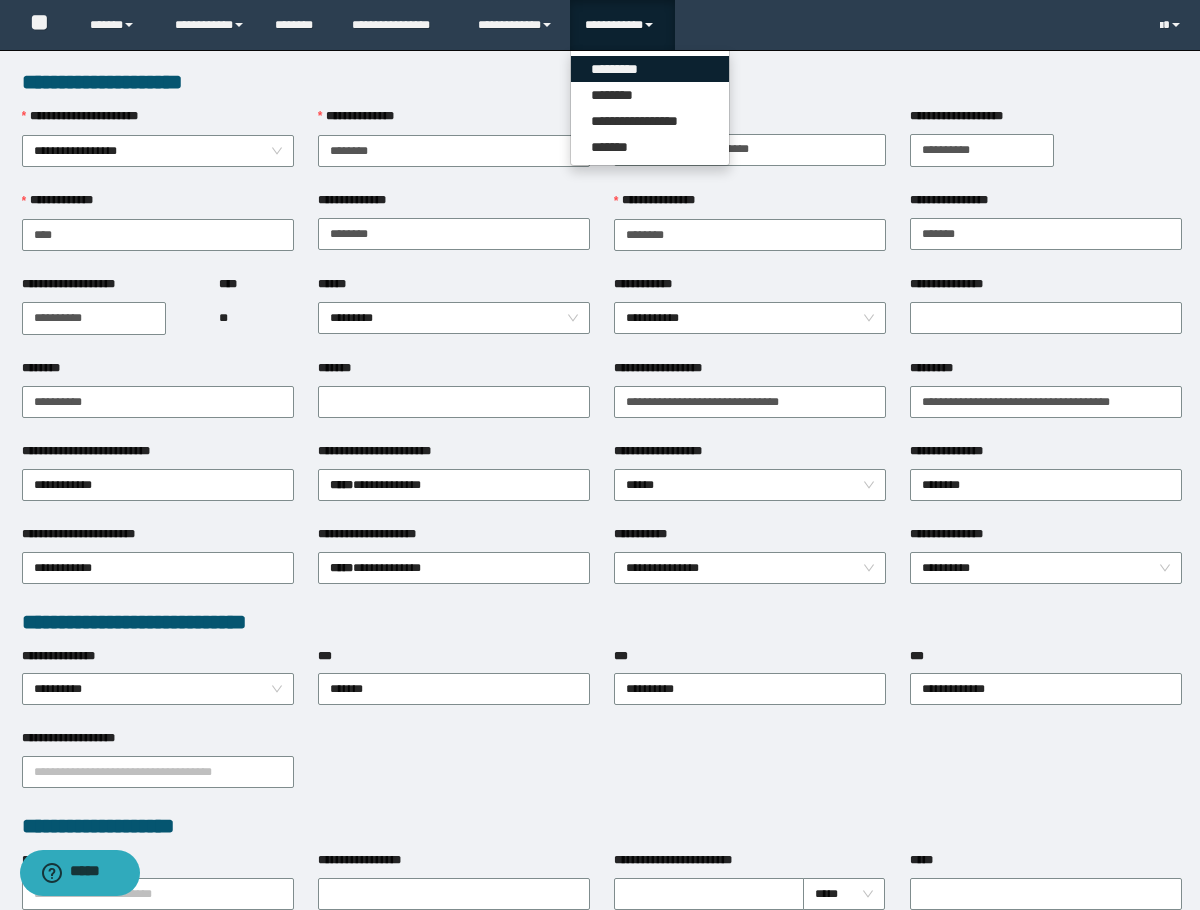 click on "*********" at bounding box center [650, 69] 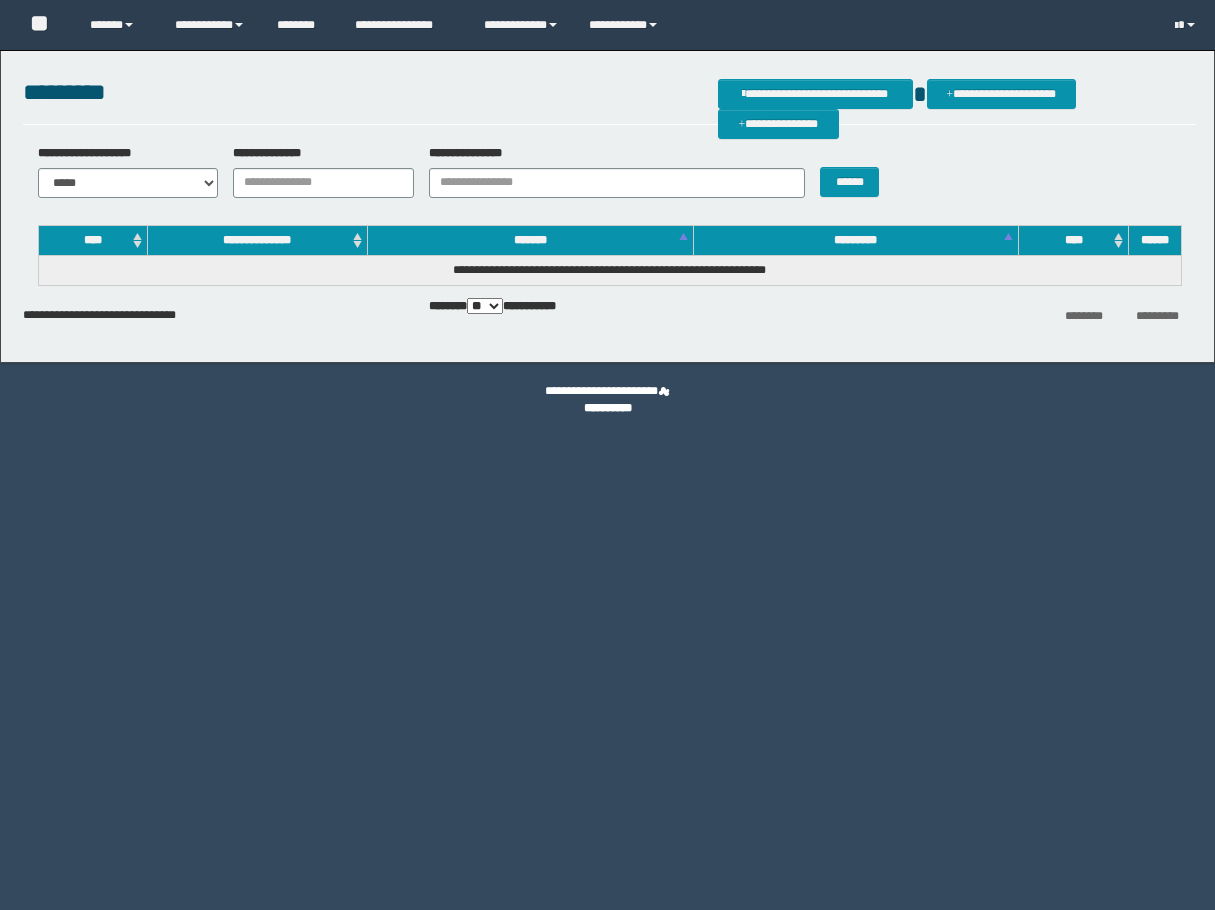 scroll, scrollTop: 0, scrollLeft: 0, axis: both 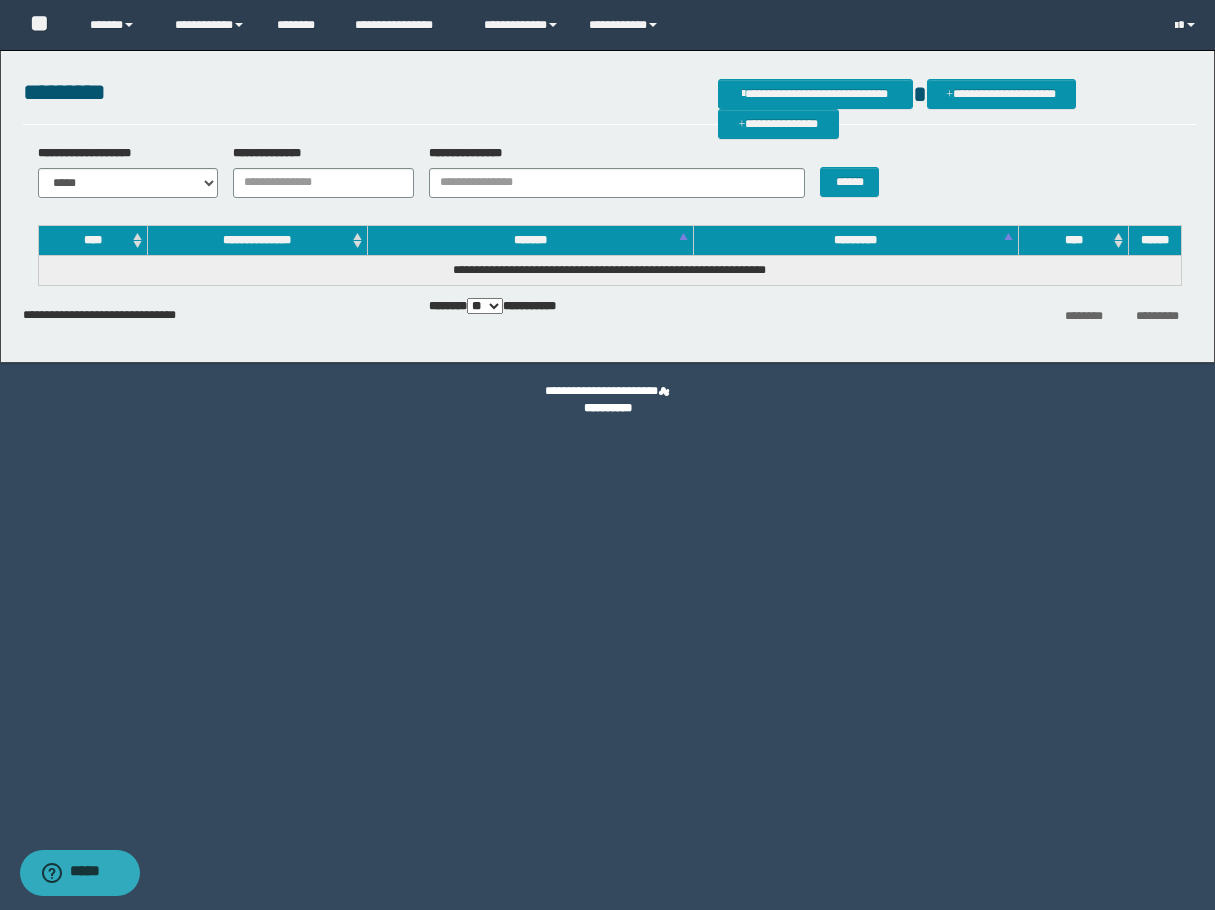 click on "**********" at bounding box center (607, 201) 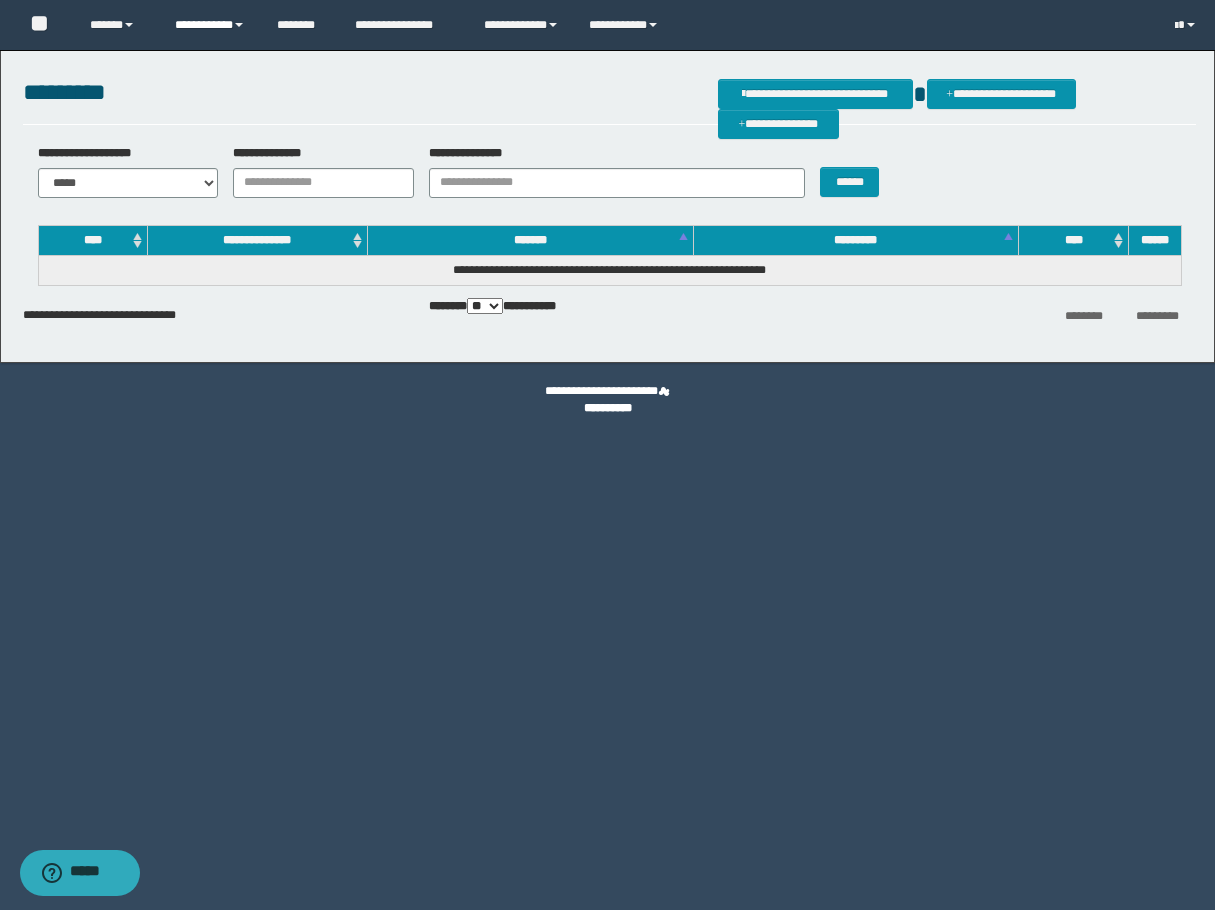 click on "**********" at bounding box center [210, 25] 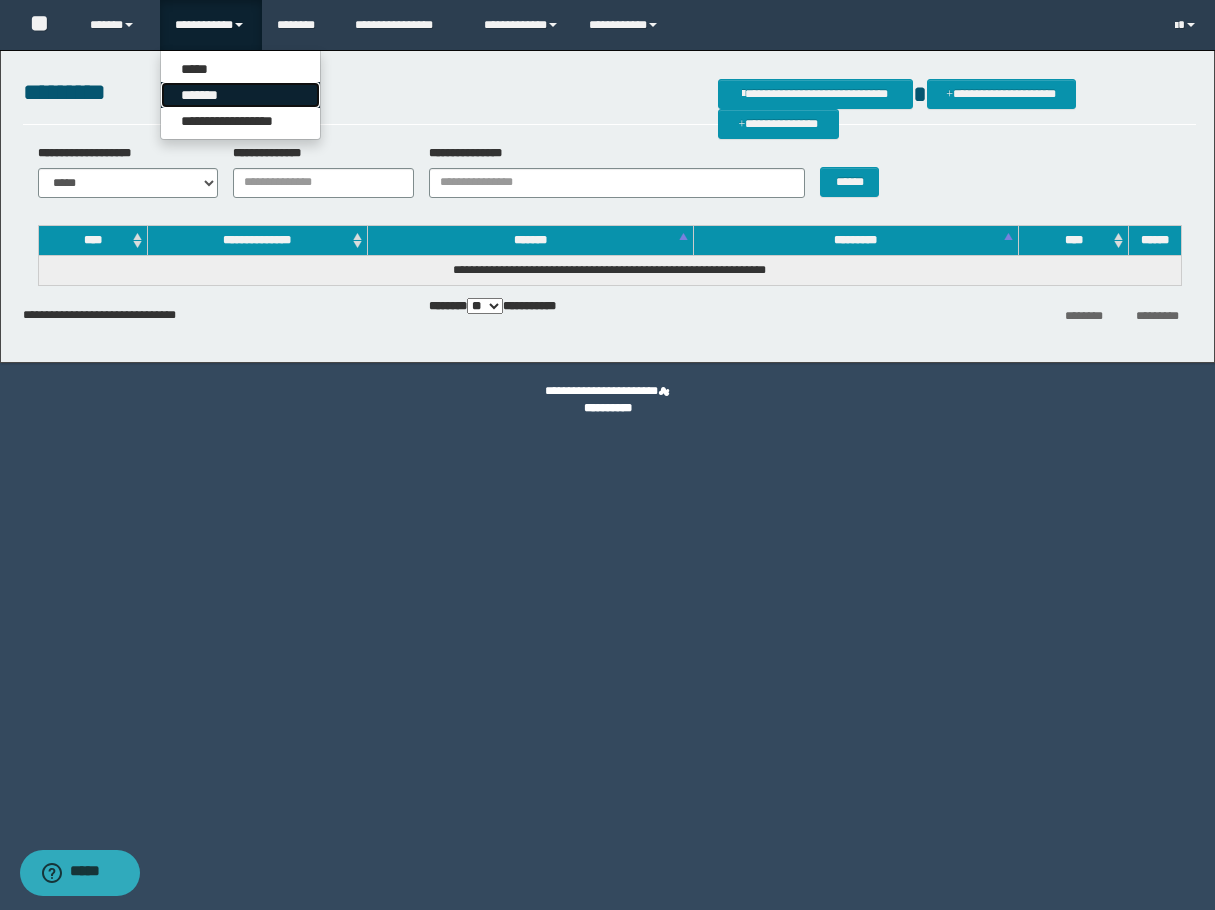 click on "*******" at bounding box center (240, 95) 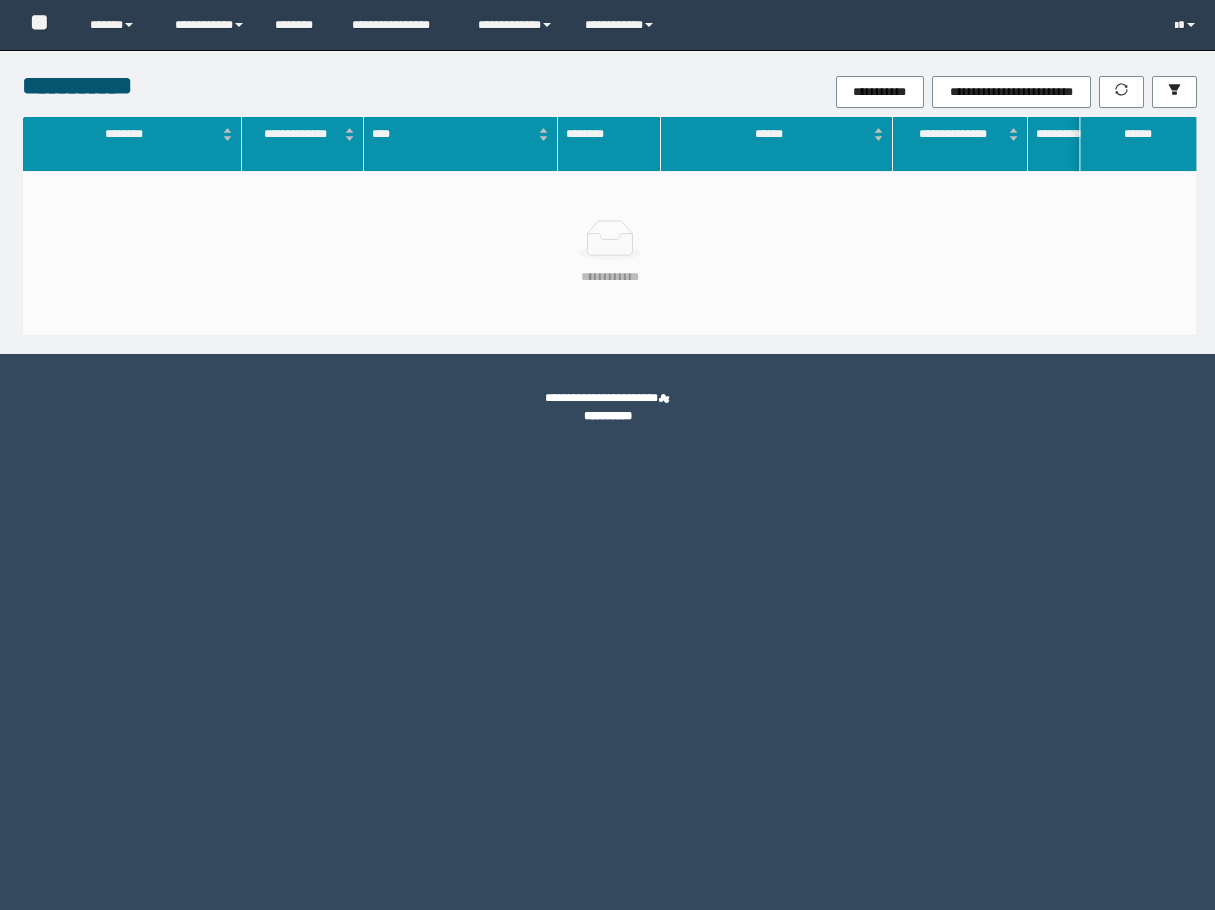 scroll, scrollTop: 0, scrollLeft: 0, axis: both 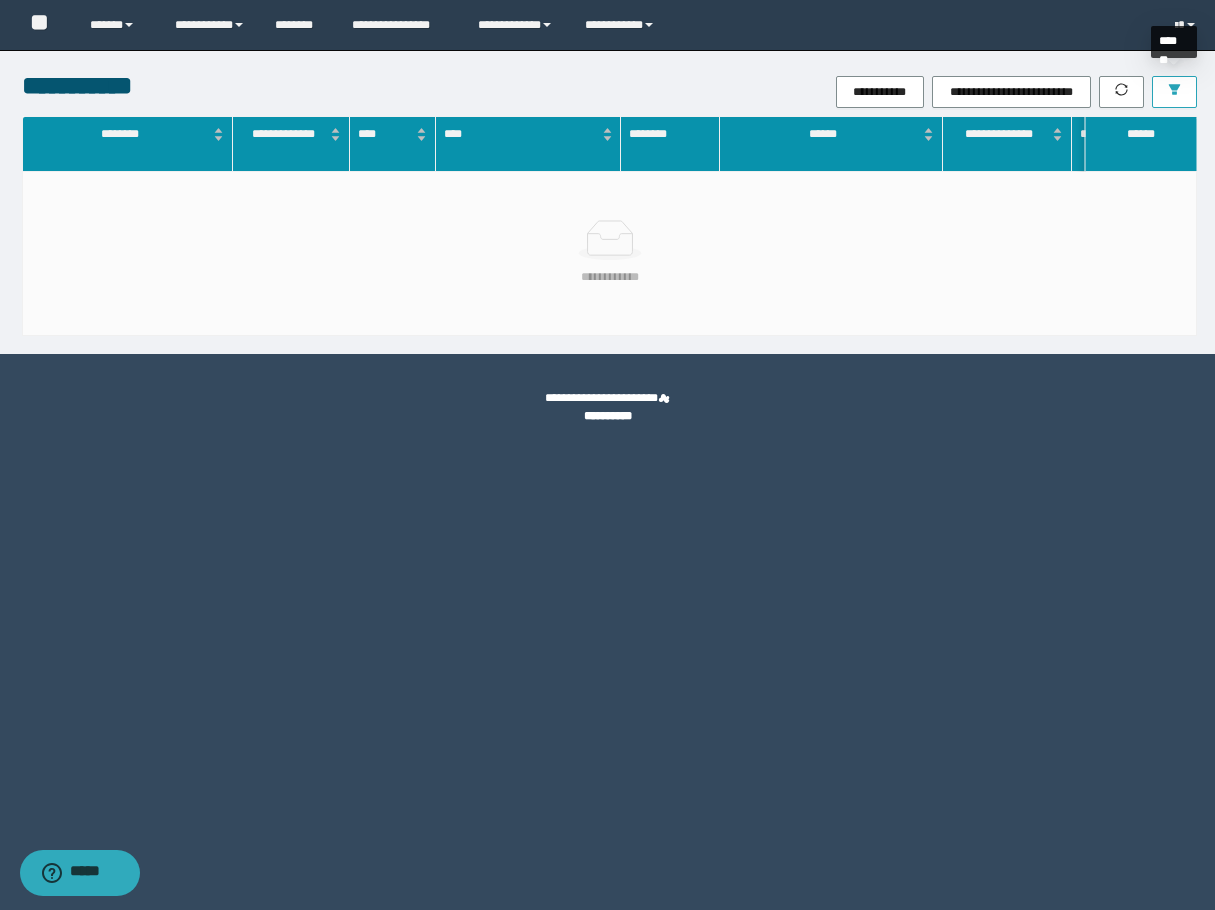click at bounding box center (1174, 92) 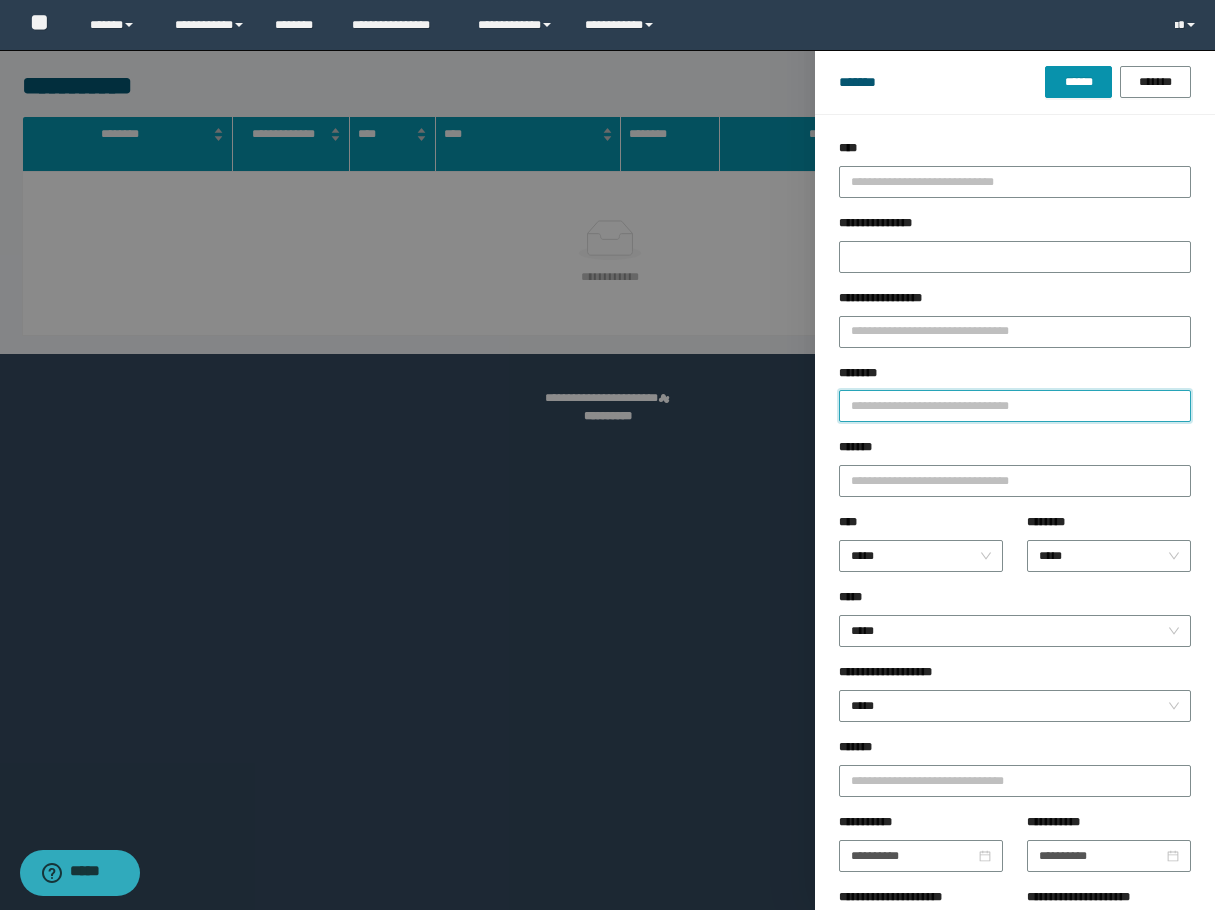 click on "********" at bounding box center [1015, 406] 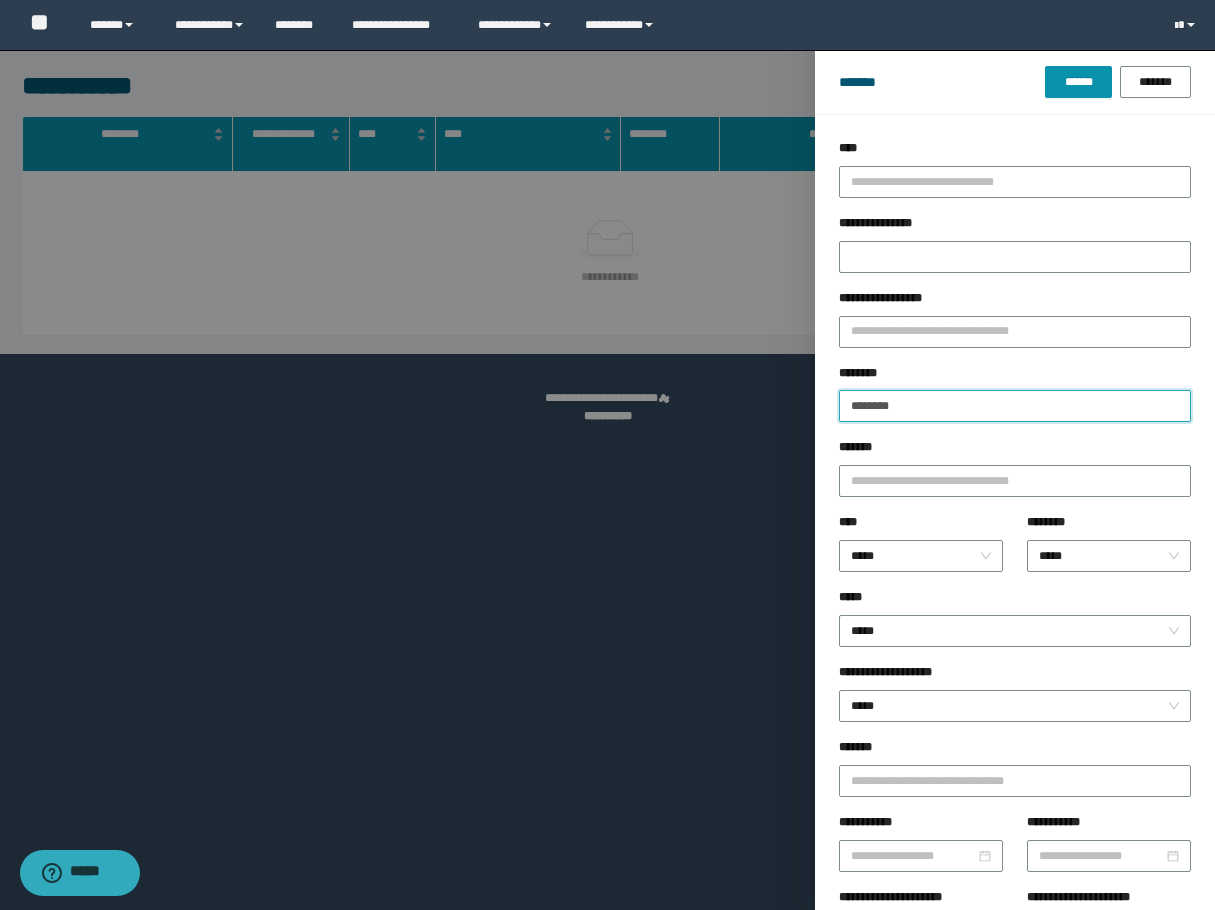 type on "********" 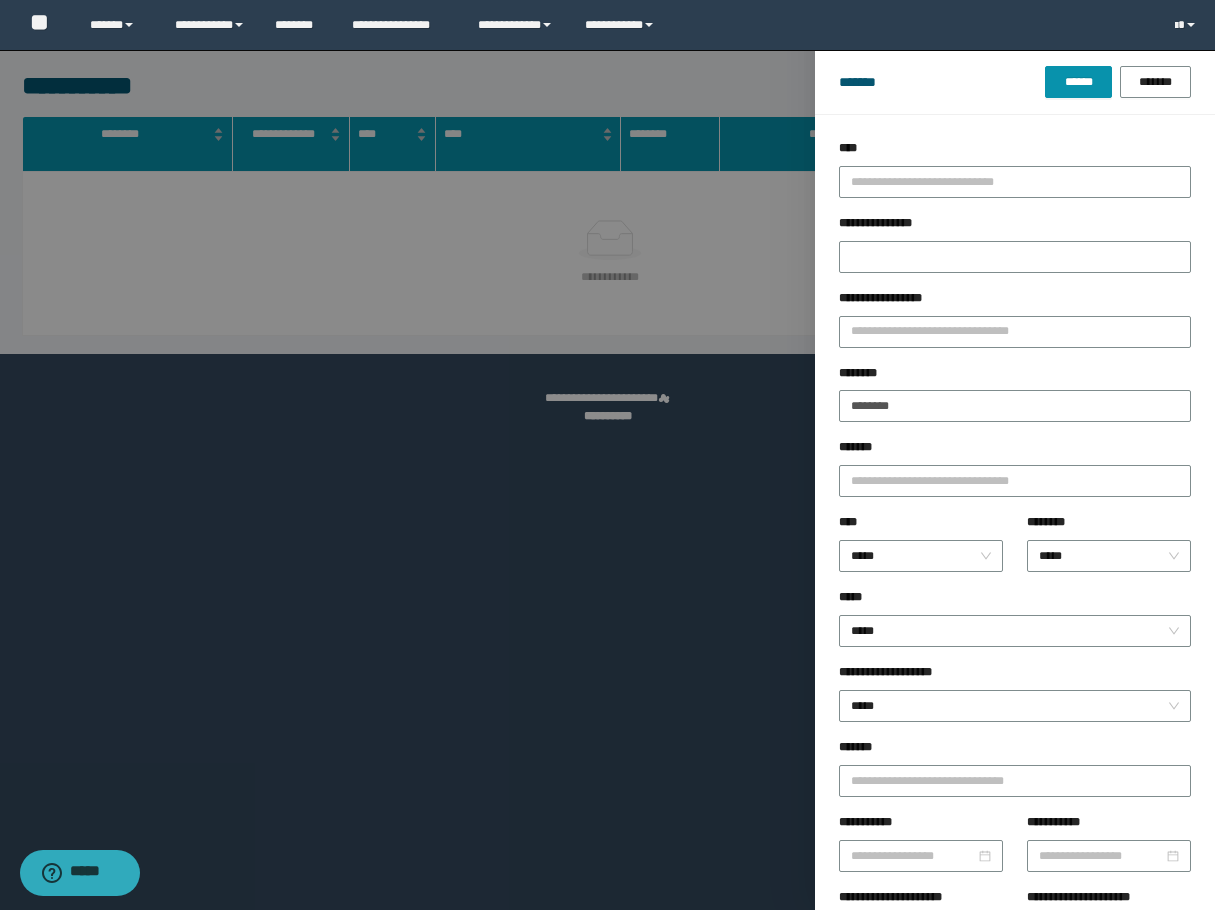 click on "******* ****** *******" at bounding box center [1015, 82] 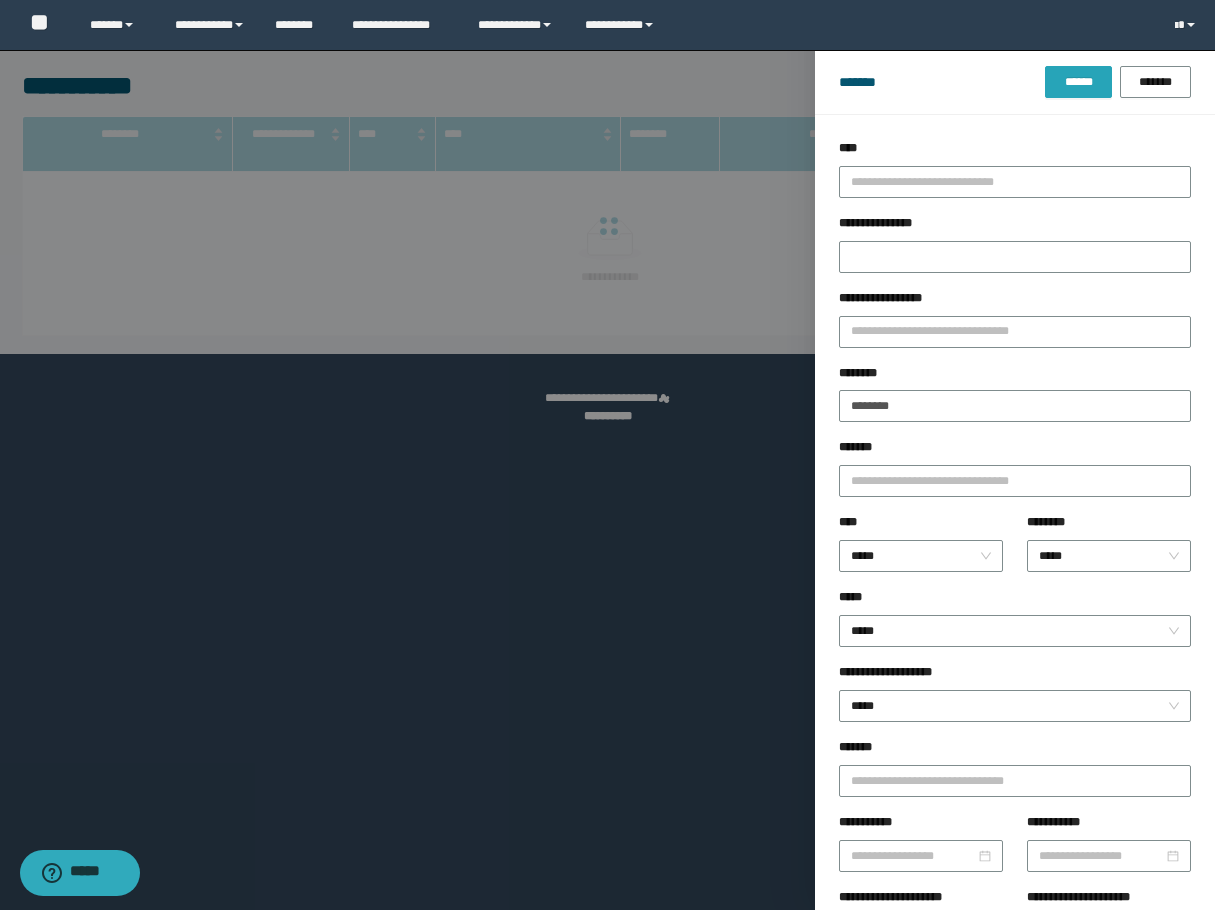 click on "******" at bounding box center (1078, 82) 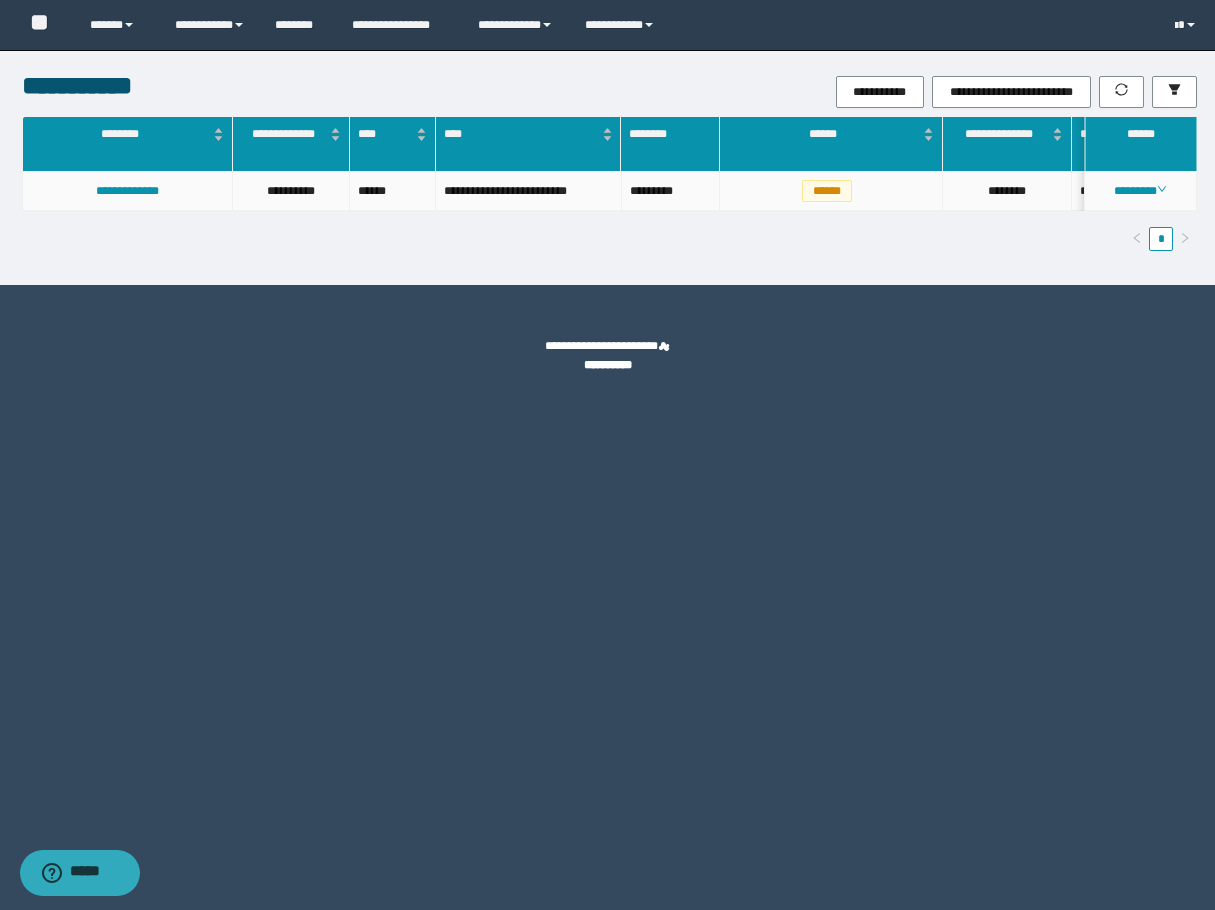 click on "********" at bounding box center [1141, 191] 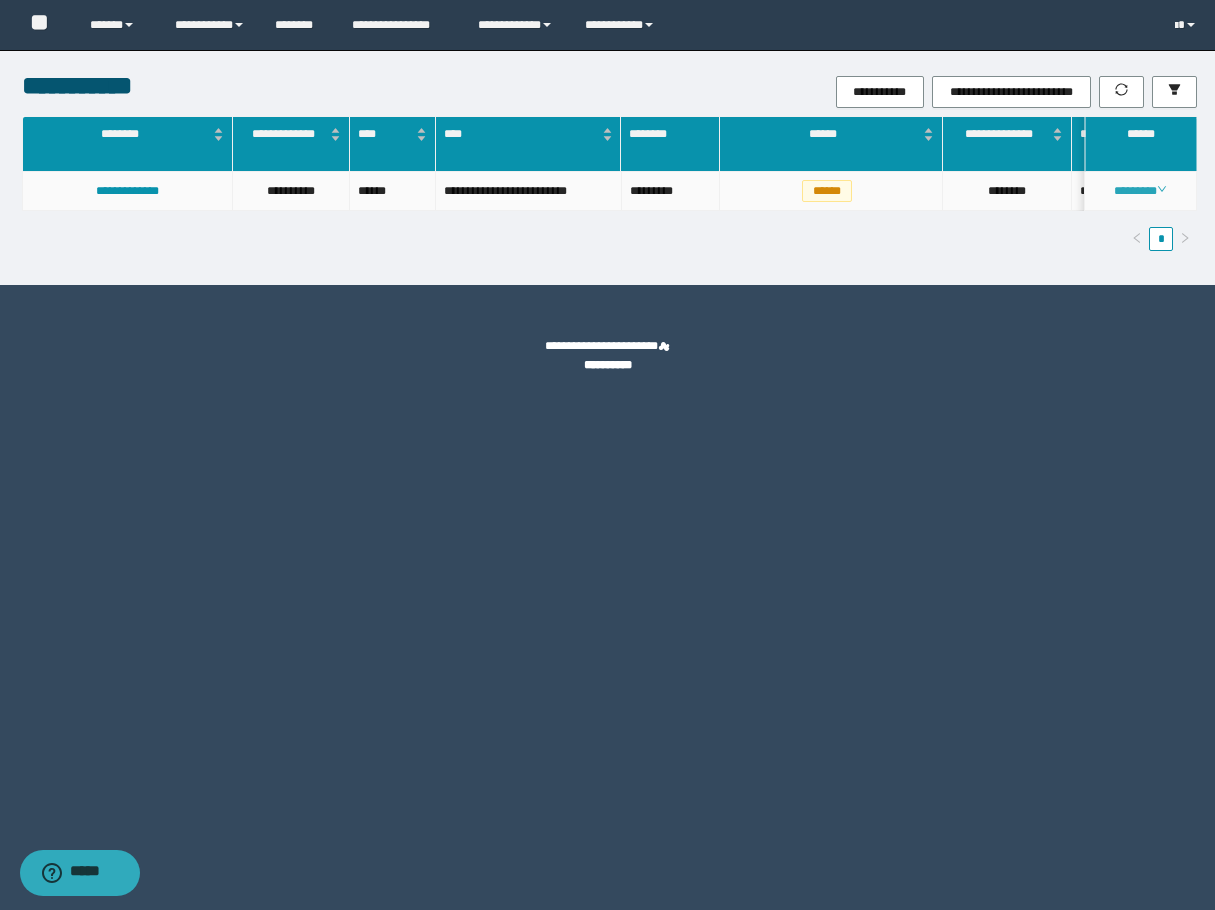 click on "********" at bounding box center [1140, 191] 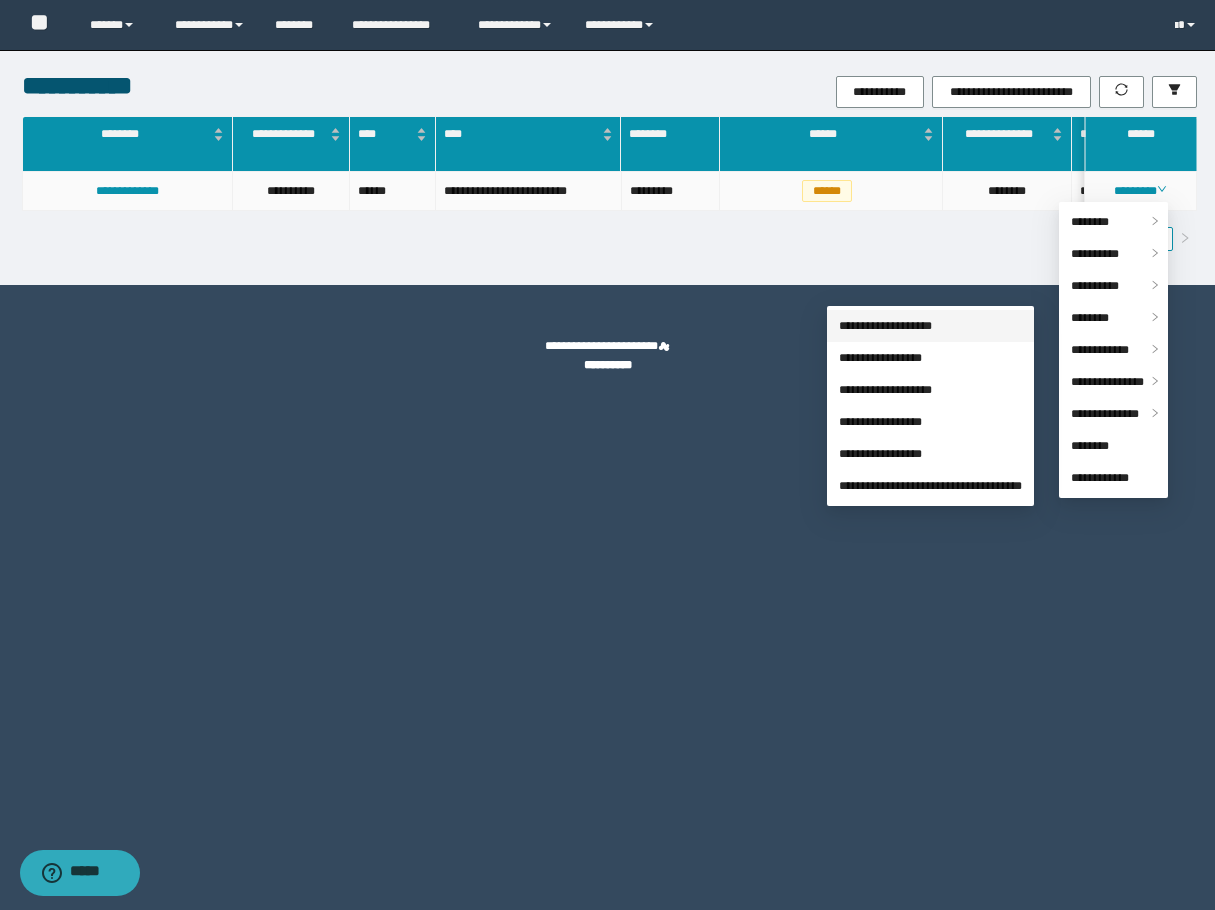 click on "**********" at bounding box center [885, 326] 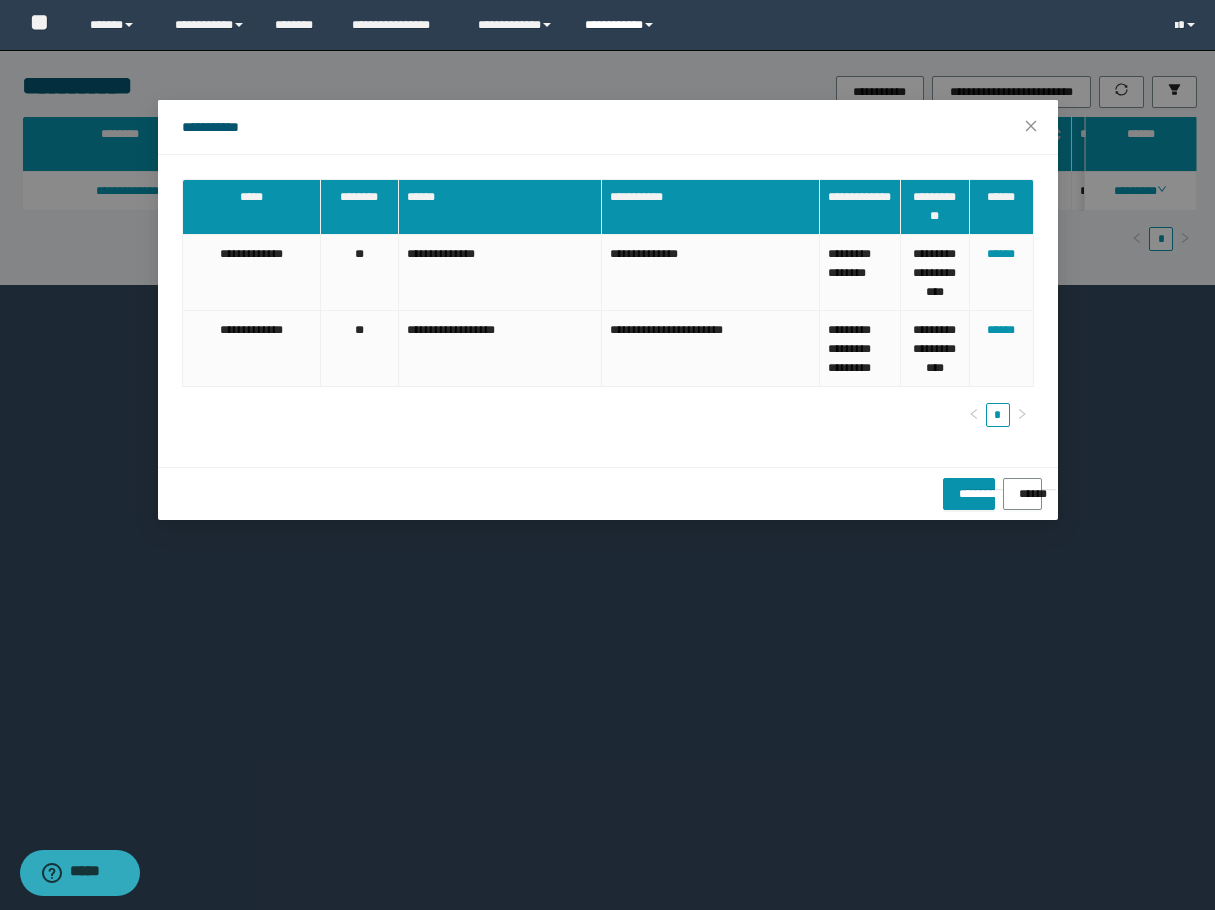 click on "**********" at bounding box center [622, 25] 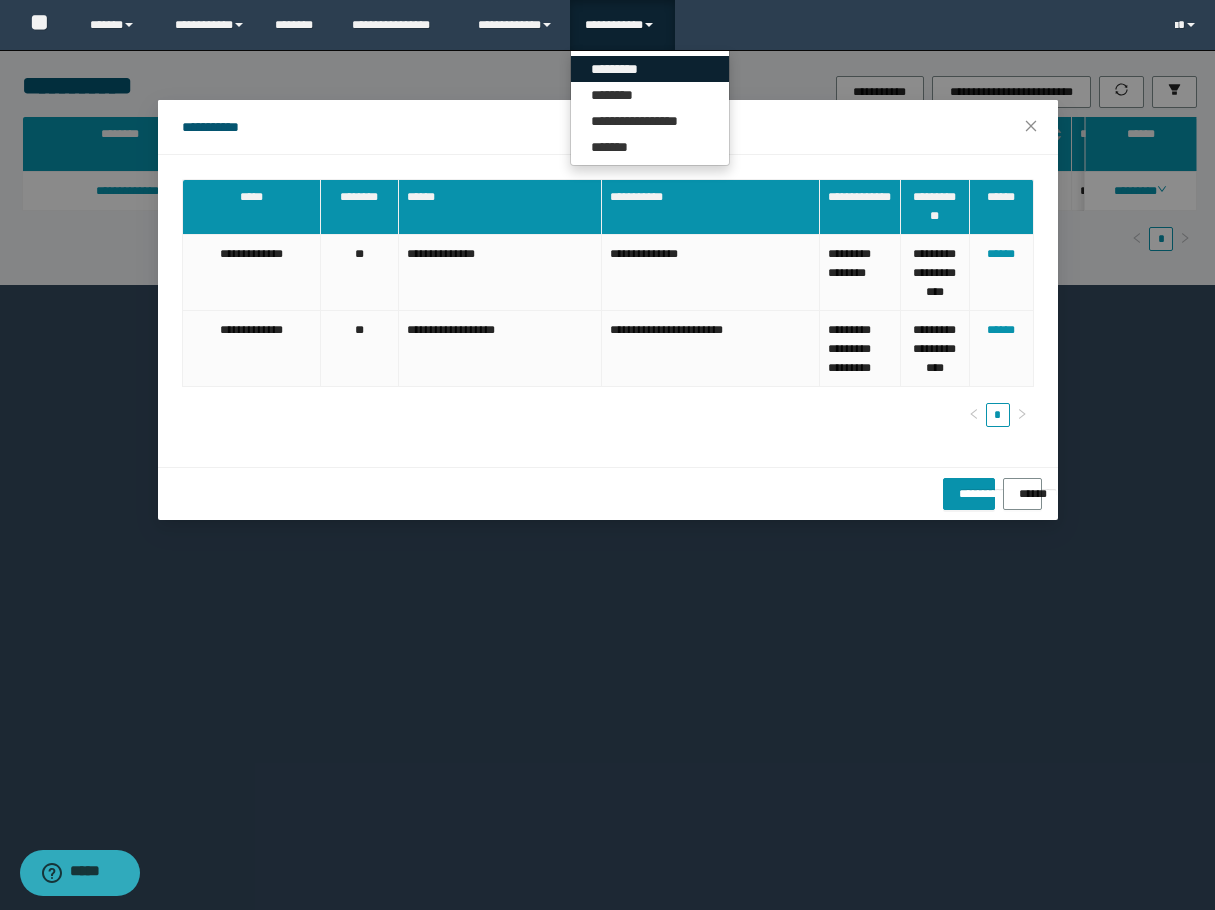 click on "*********" at bounding box center [650, 69] 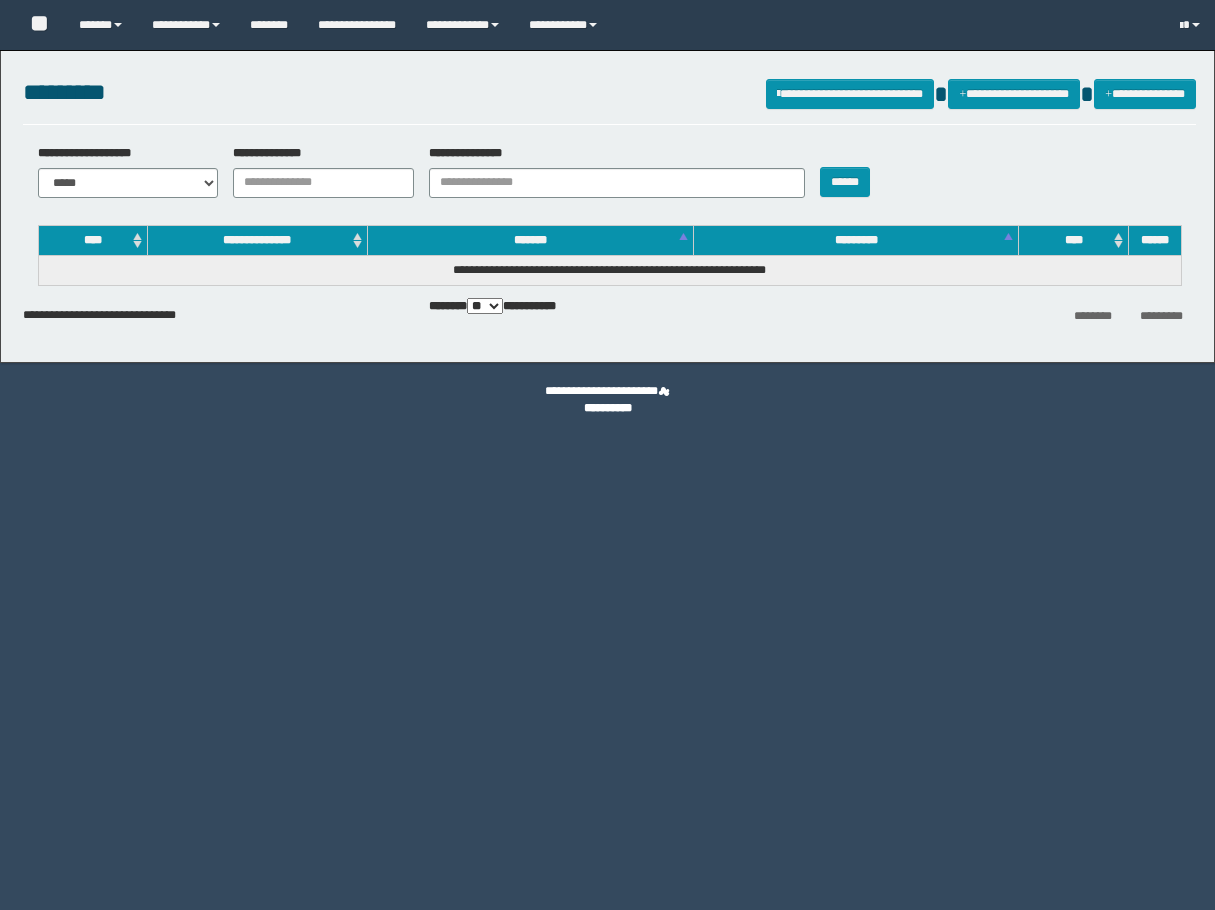 scroll, scrollTop: 0, scrollLeft: 0, axis: both 